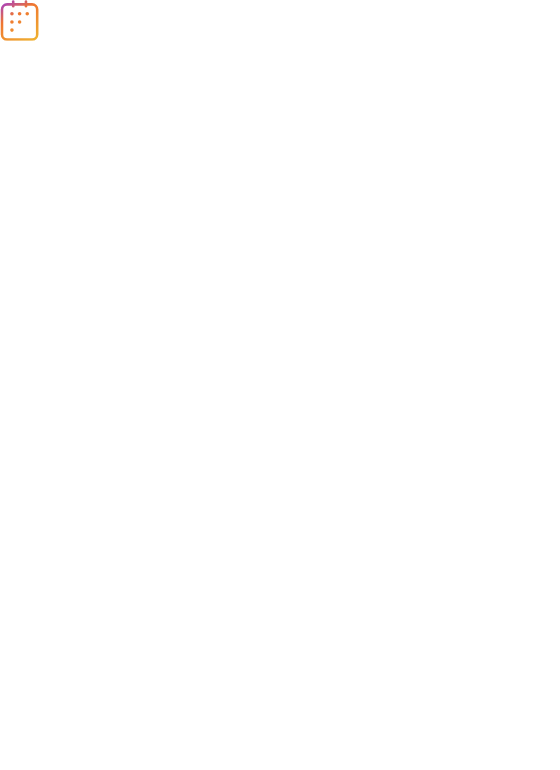 scroll, scrollTop: 0, scrollLeft: 0, axis: both 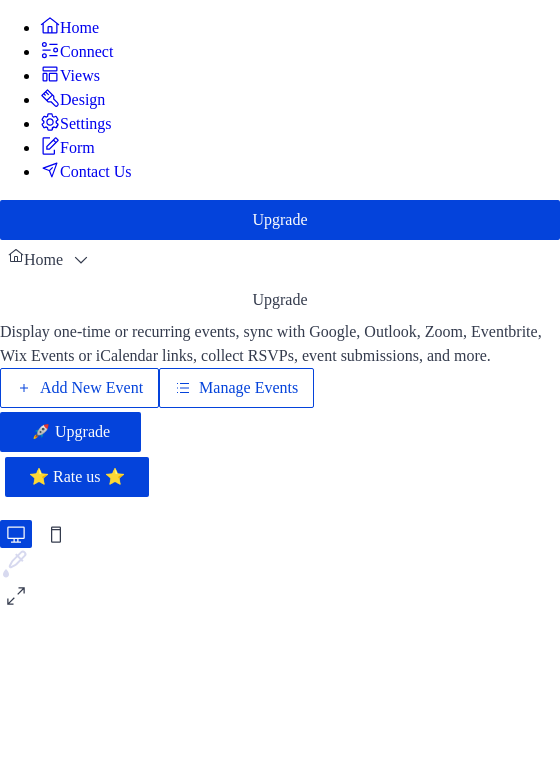 click on "Add New Event" at bounding box center (91, 388) 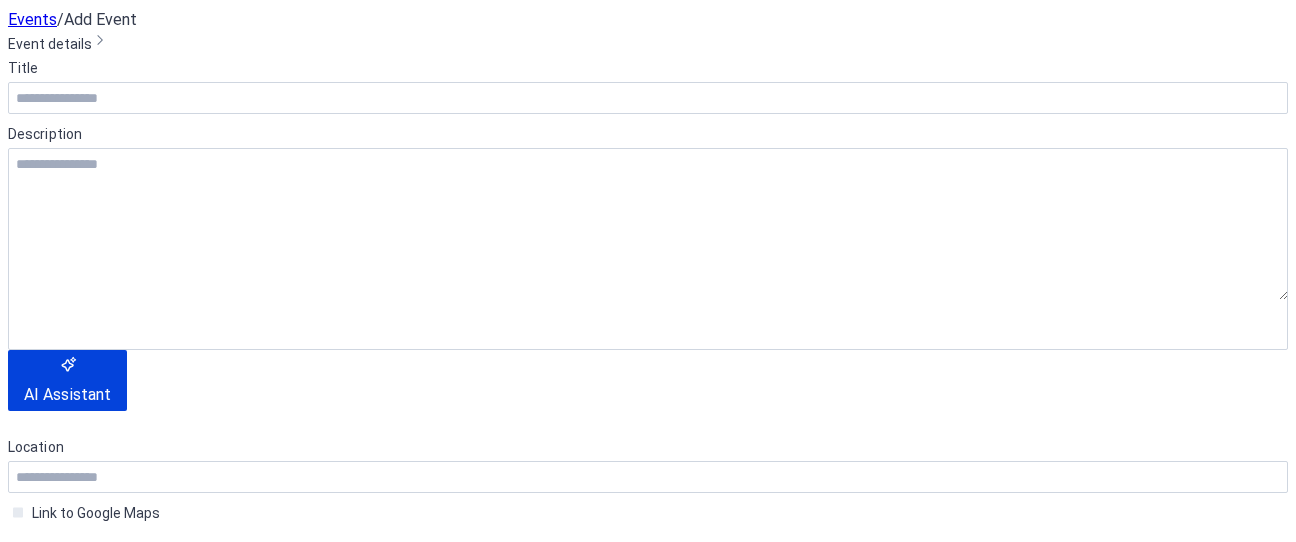 scroll, scrollTop: 0, scrollLeft: 0, axis: both 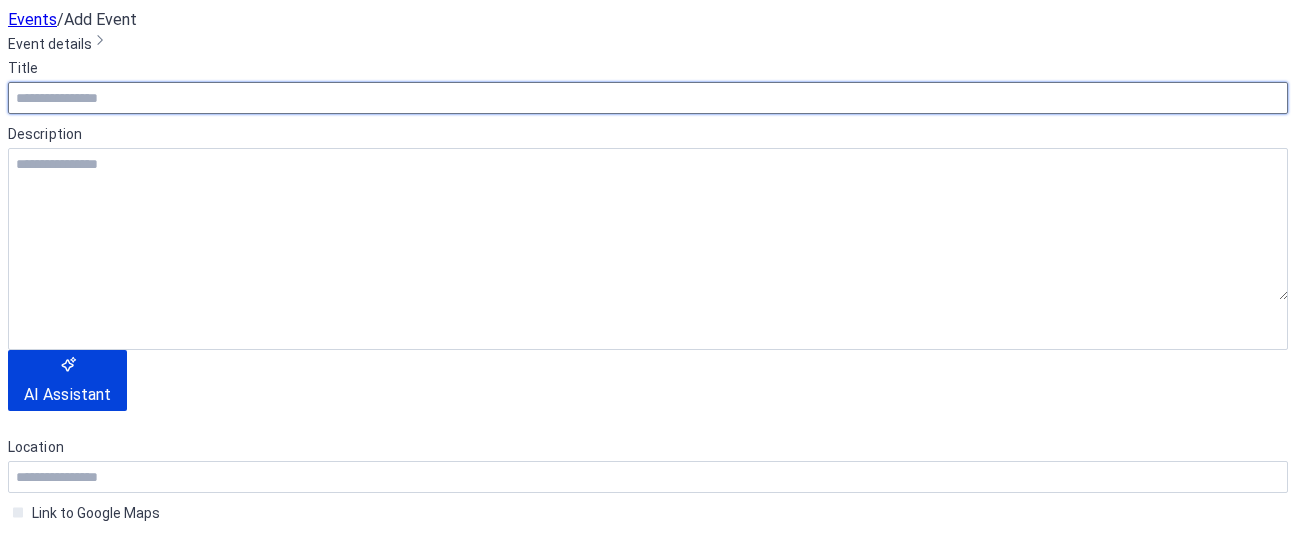 click at bounding box center (648, 98) 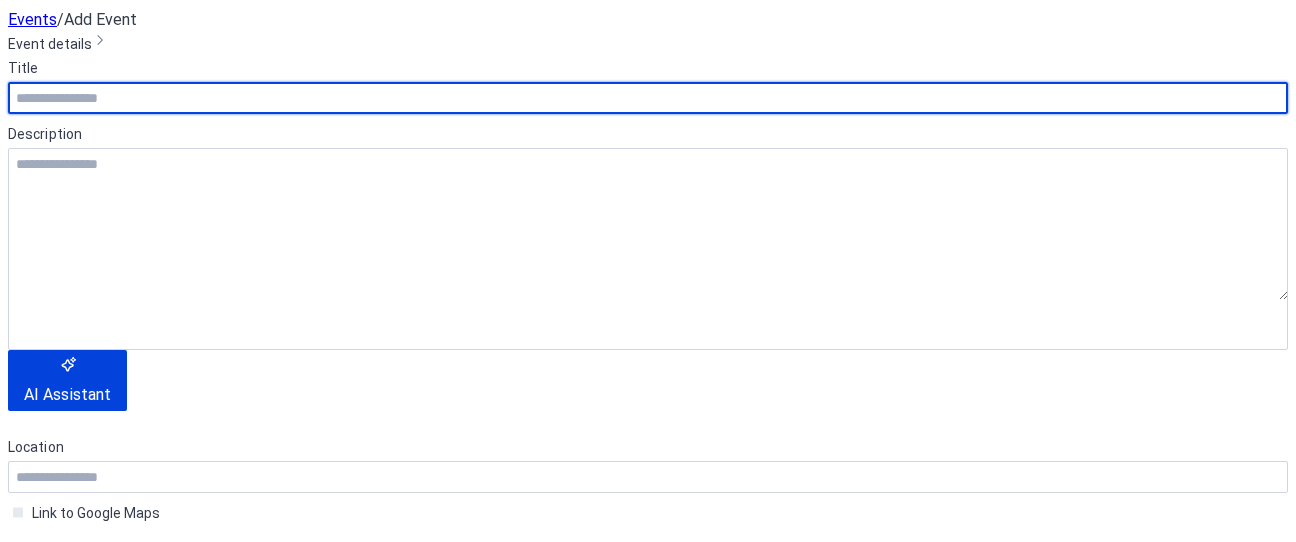 scroll, scrollTop: 3503, scrollLeft: 0, axis: vertical 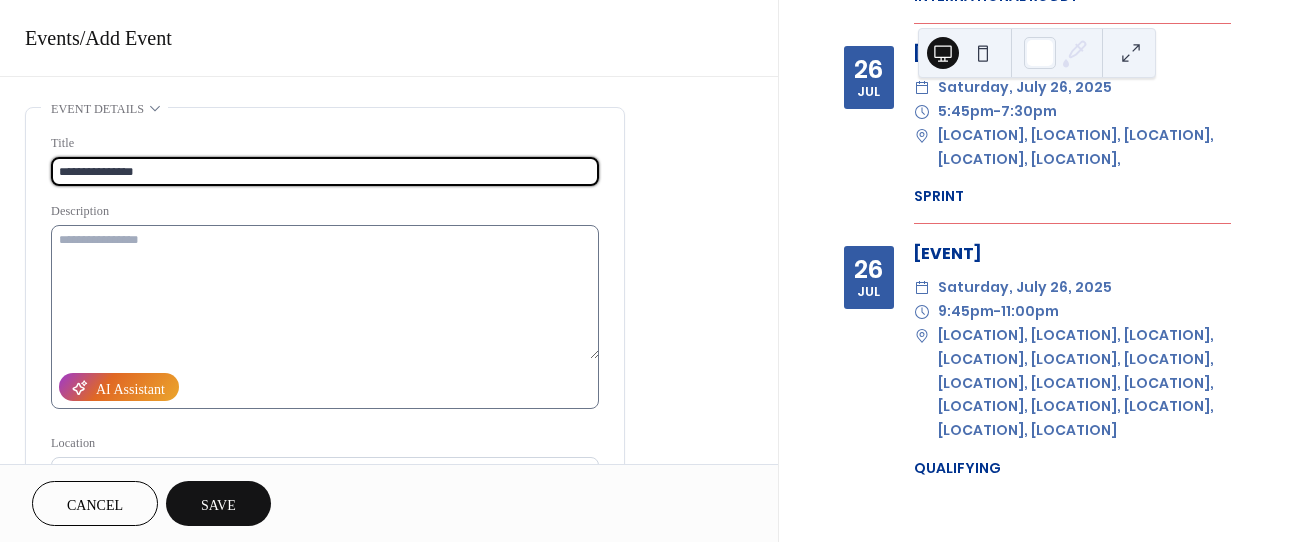 type on "**********" 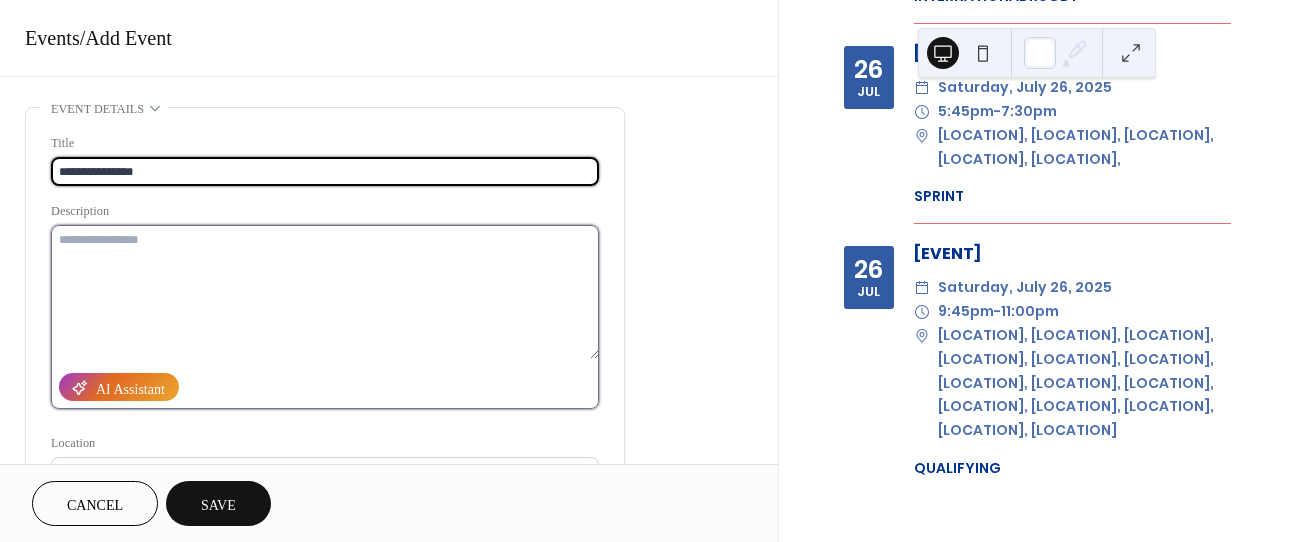 click at bounding box center [325, 292] 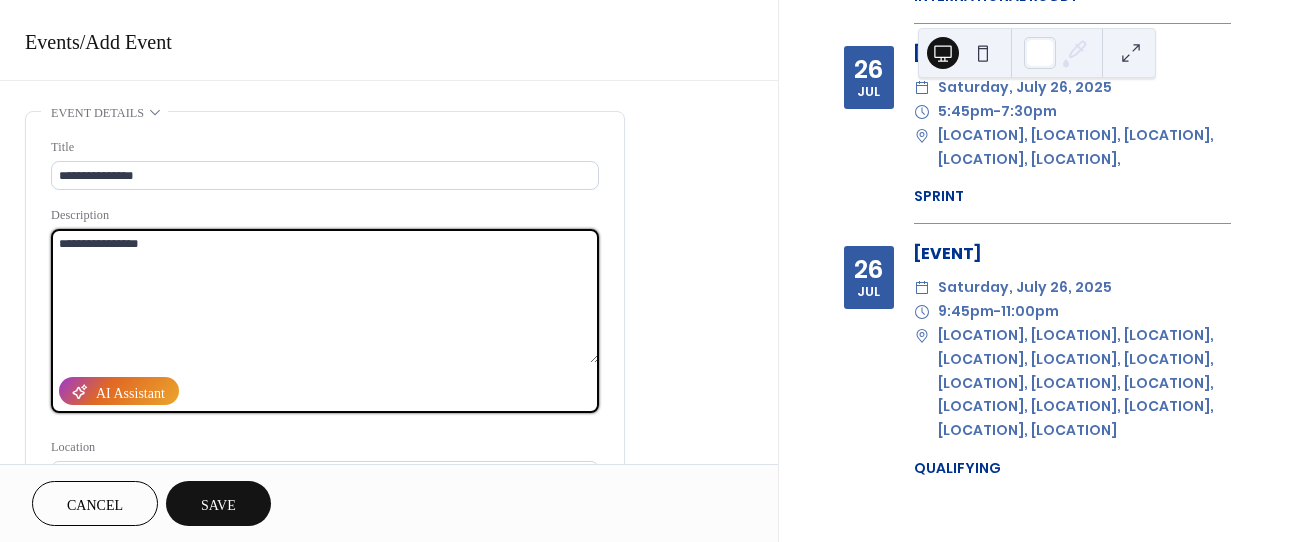 scroll, scrollTop: 369, scrollLeft: 0, axis: vertical 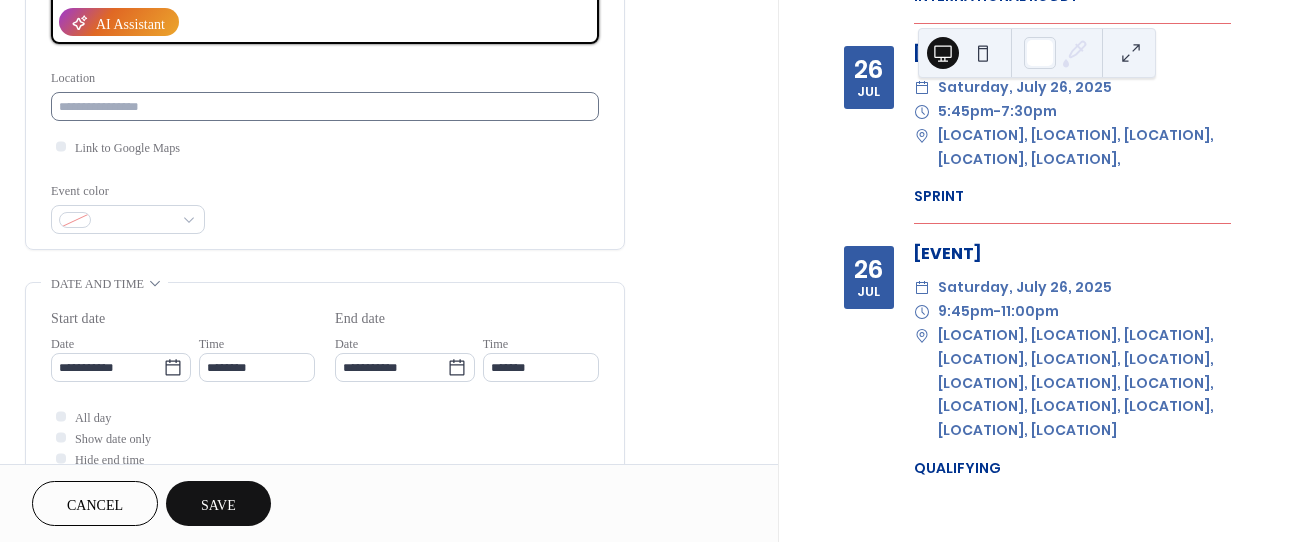 type on "**********" 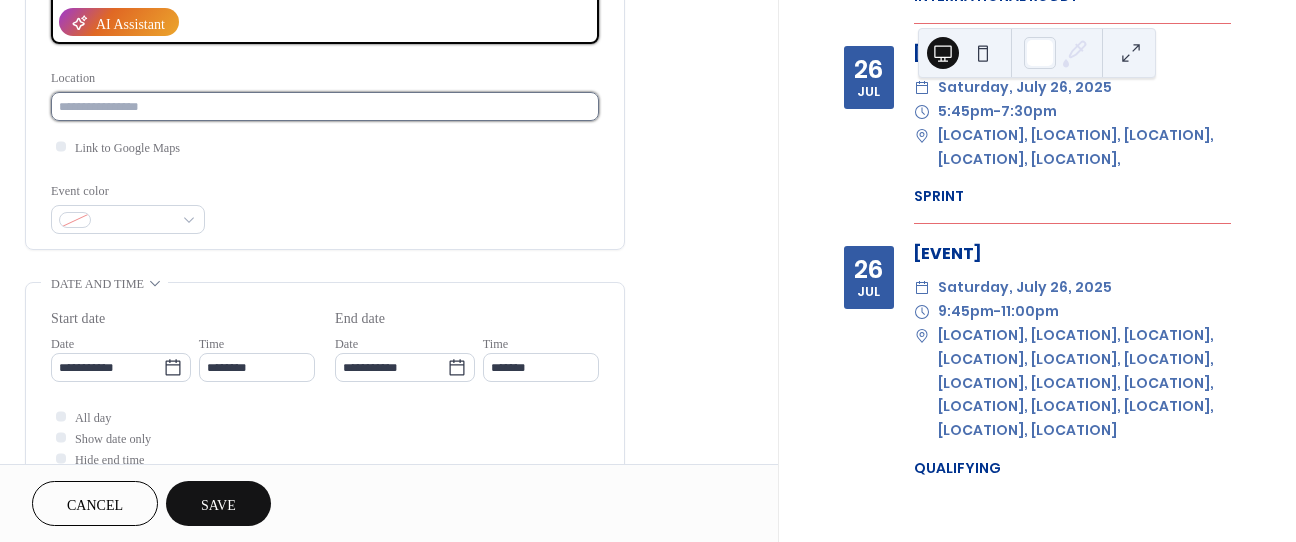 click at bounding box center (325, 106) 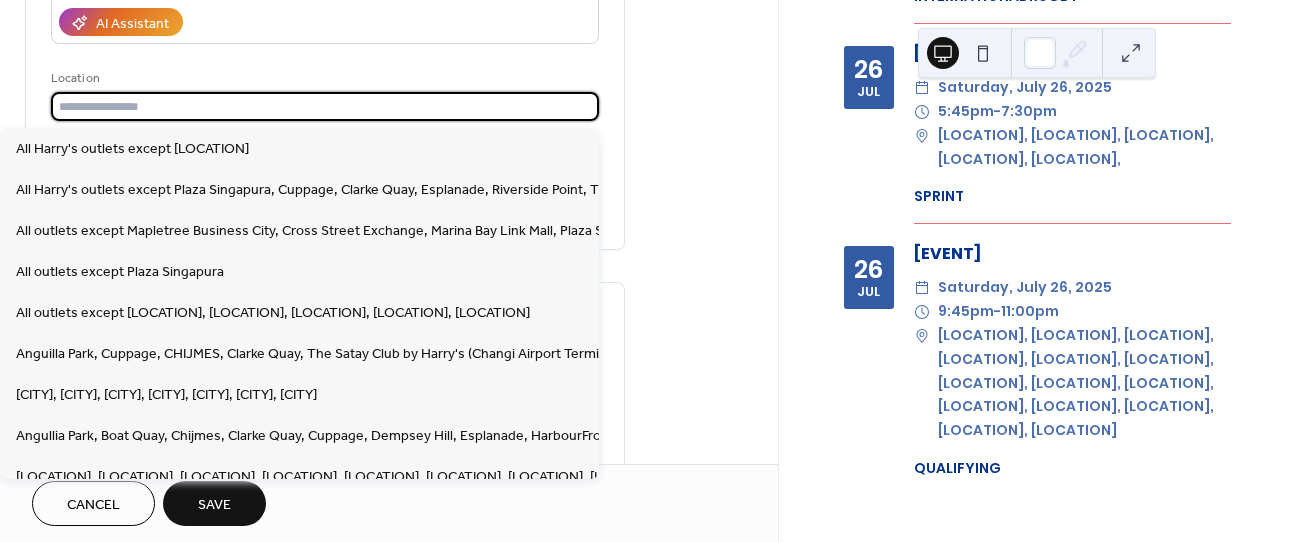 click at bounding box center (325, 106) 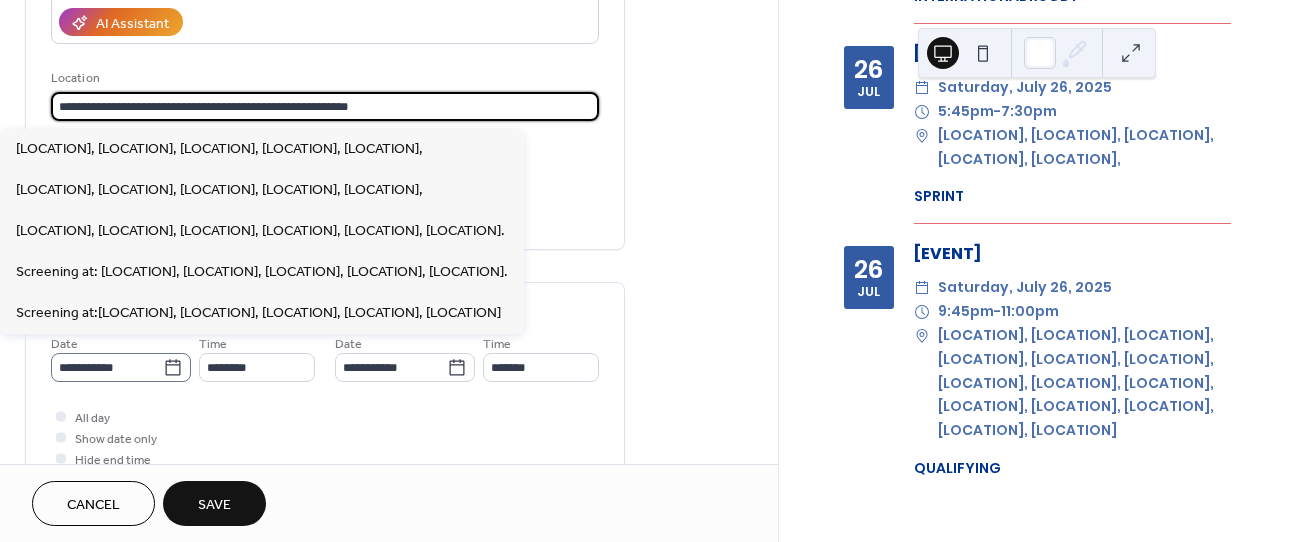 type on "**********" 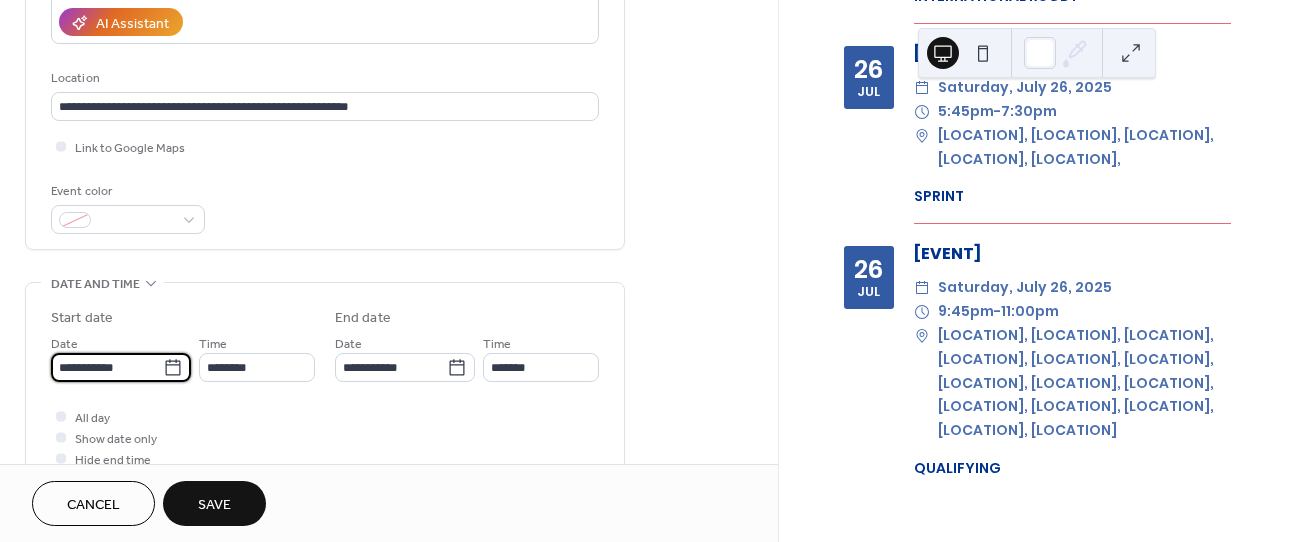 click on "**********" at bounding box center (107, 367) 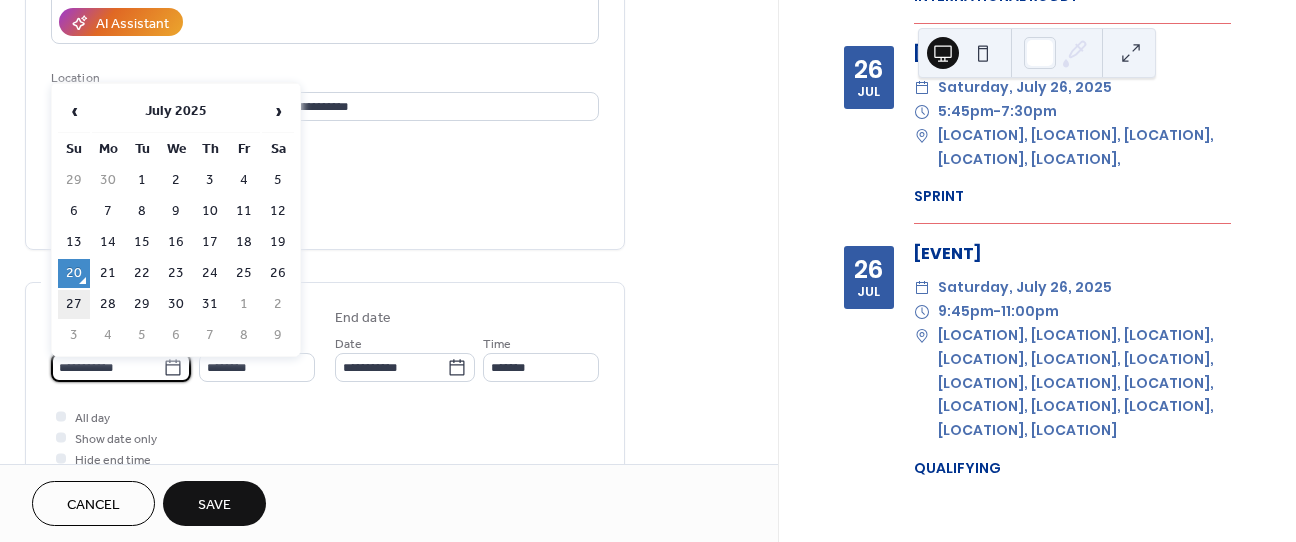 click on "27" at bounding box center [74, 304] 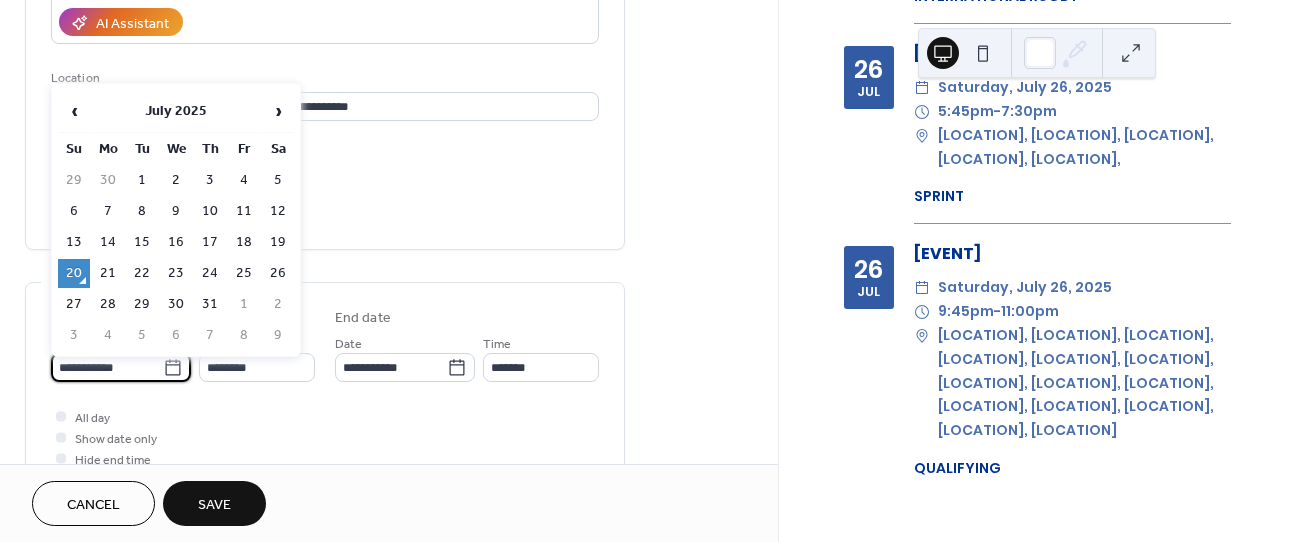 type on "**********" 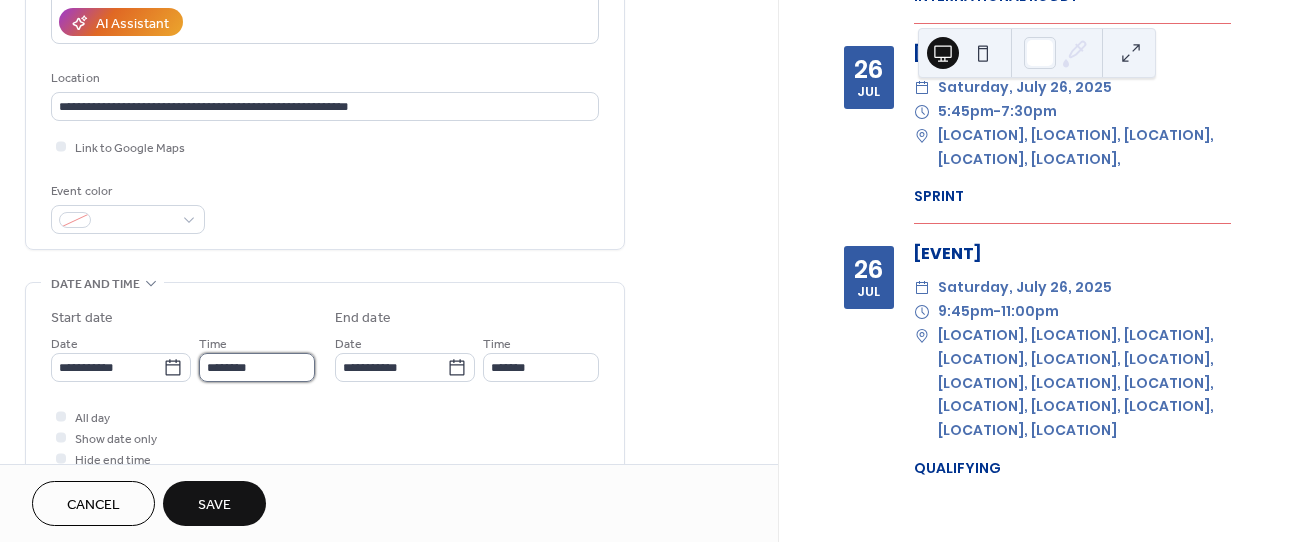 click on "********" at bounding box center [257, 367] 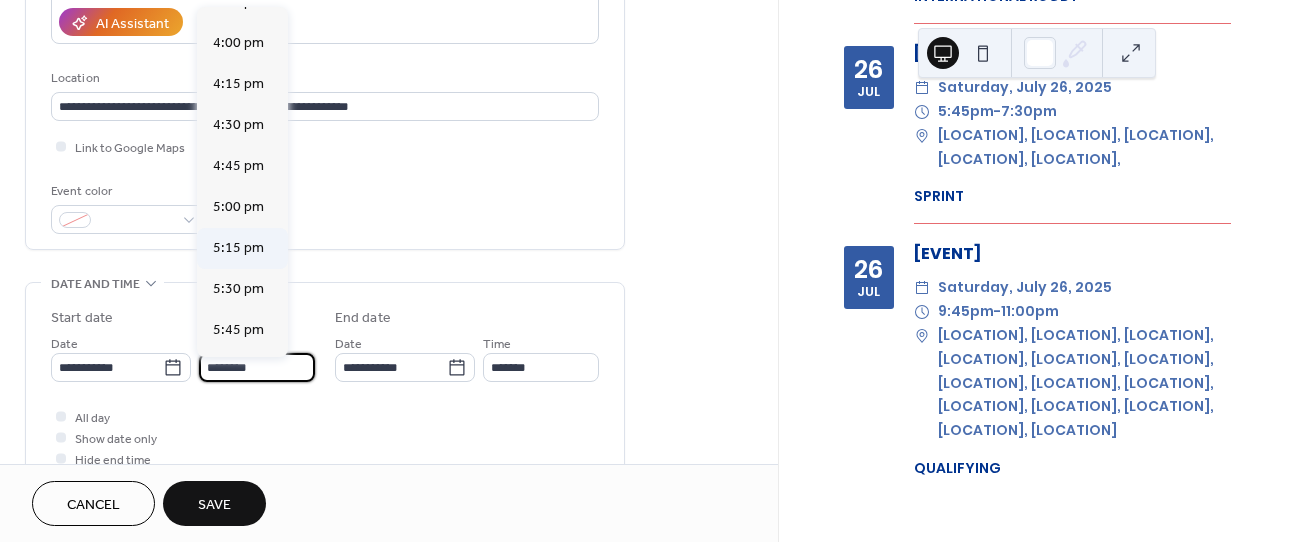scroll, scrollTop: 2643, scrollLeft: 0, axis: vertical 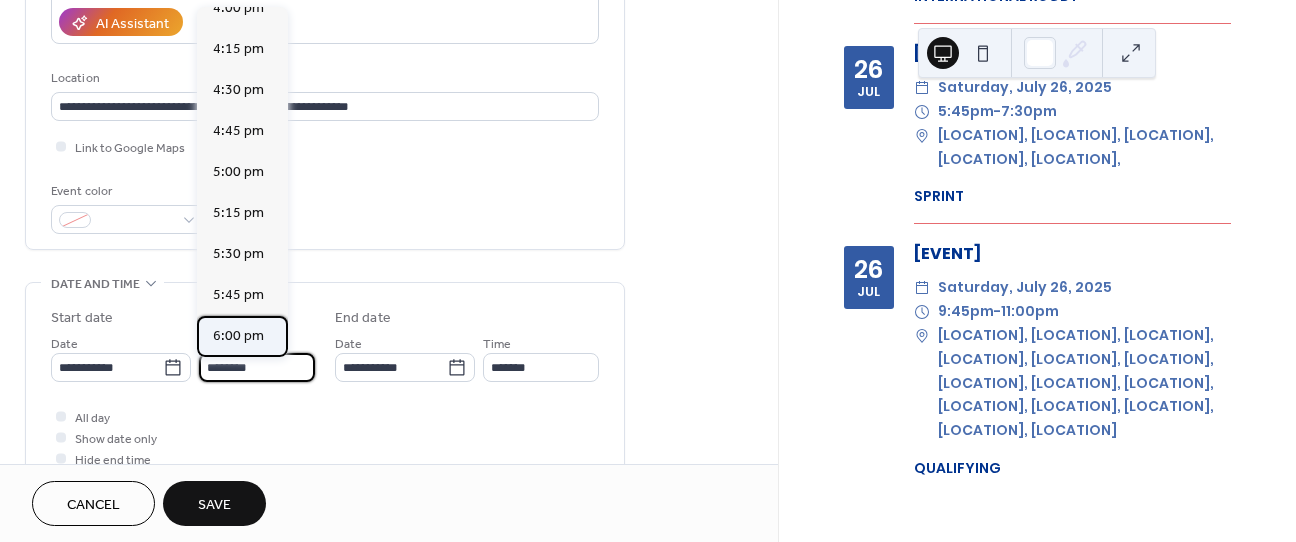 click on "6:00 pm" at bounding box center [238, 336] 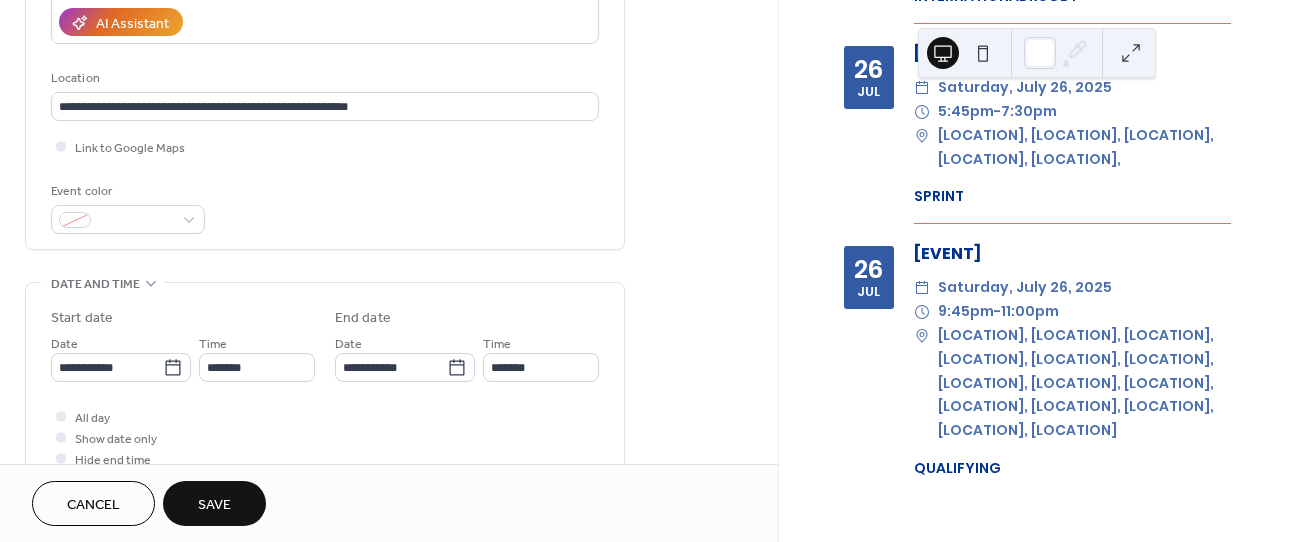 type on "*******" 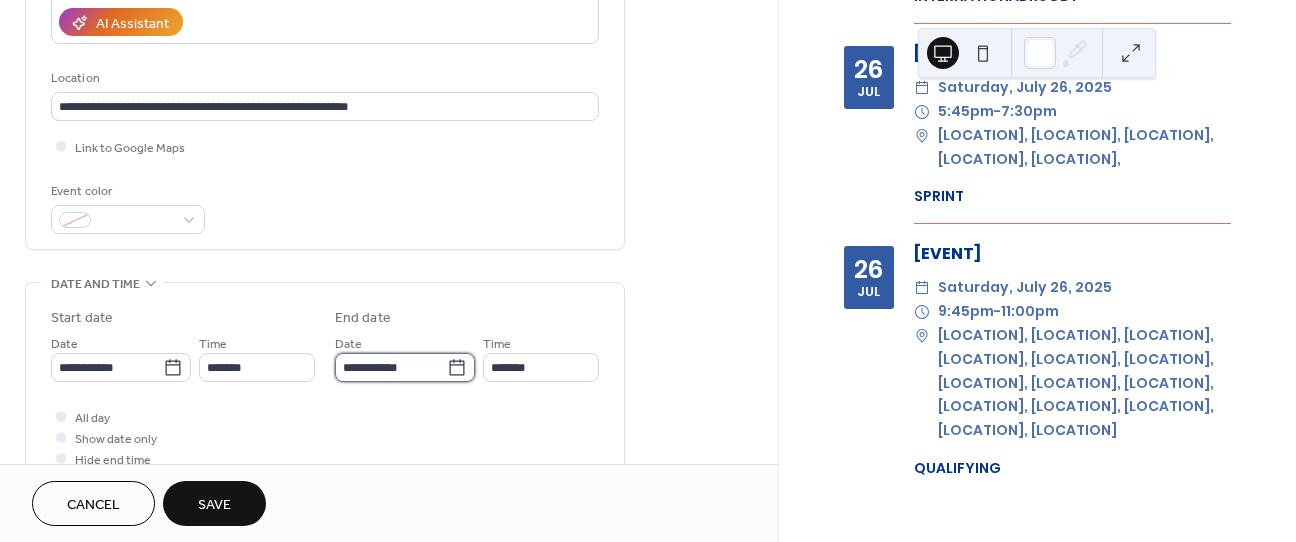 click on "**********" at bounding box center [391, 367] 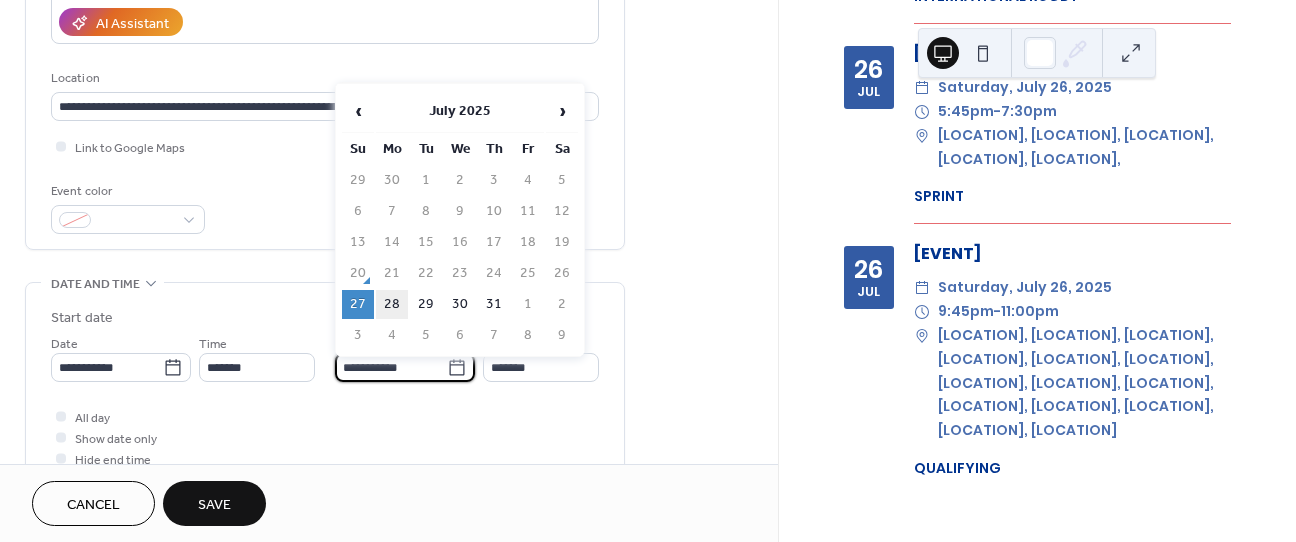 click on "28" at bounding box center [392, 304] 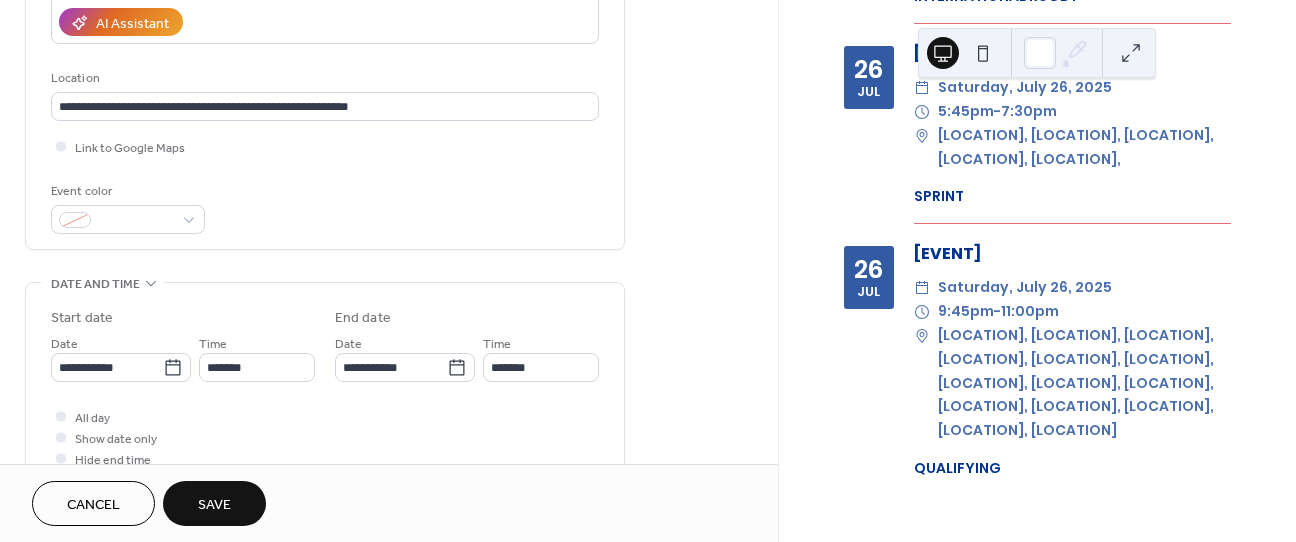 type on "**********" 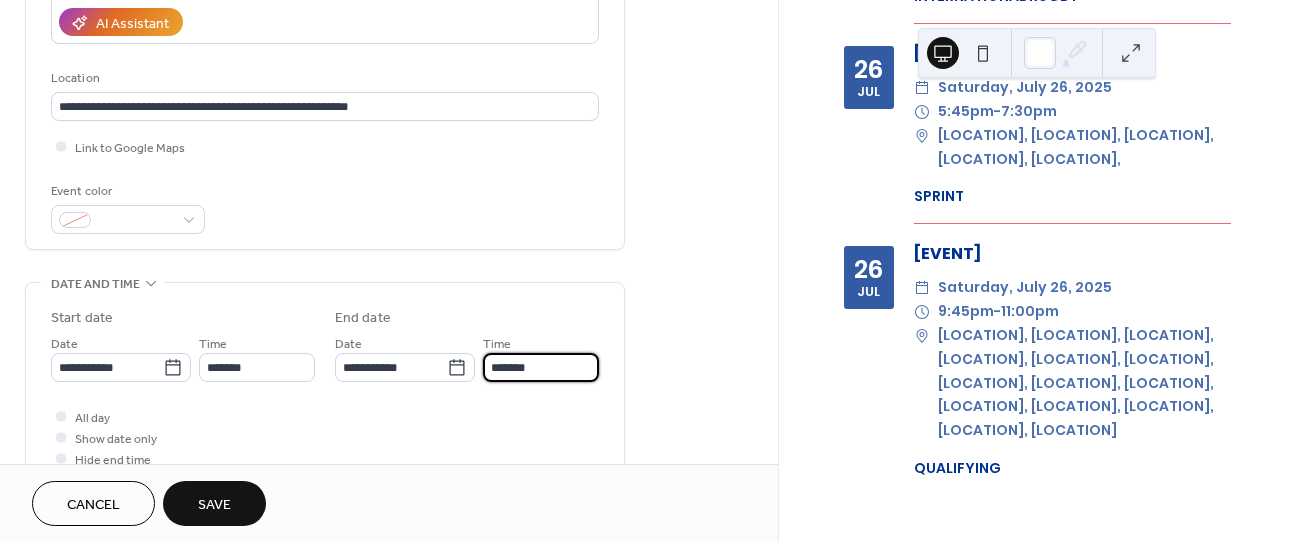 click on "*******" at bounding box center [541, 367] 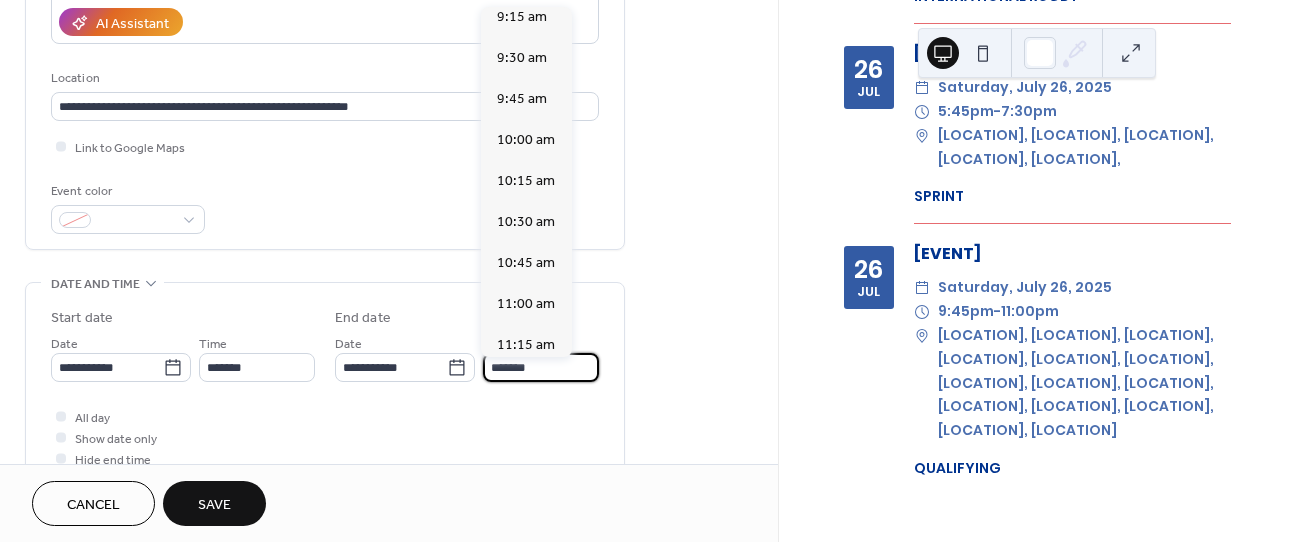scroll, scrollTop: 0, scrollLeft: 0, axis: both 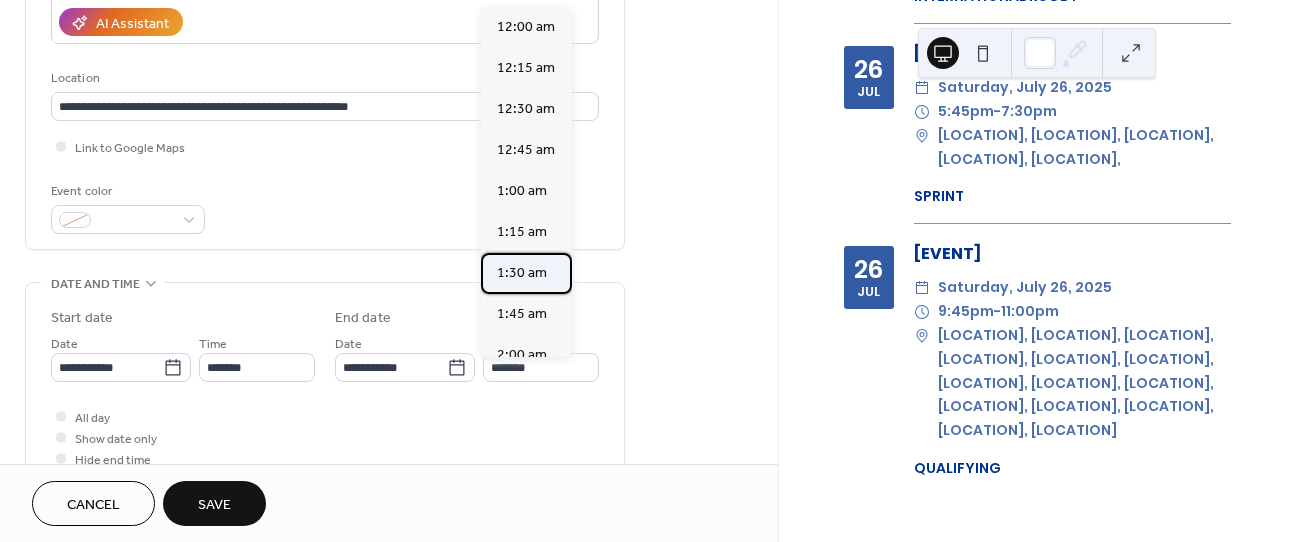 click on "1:30 am" at bounding box center [522, 273] 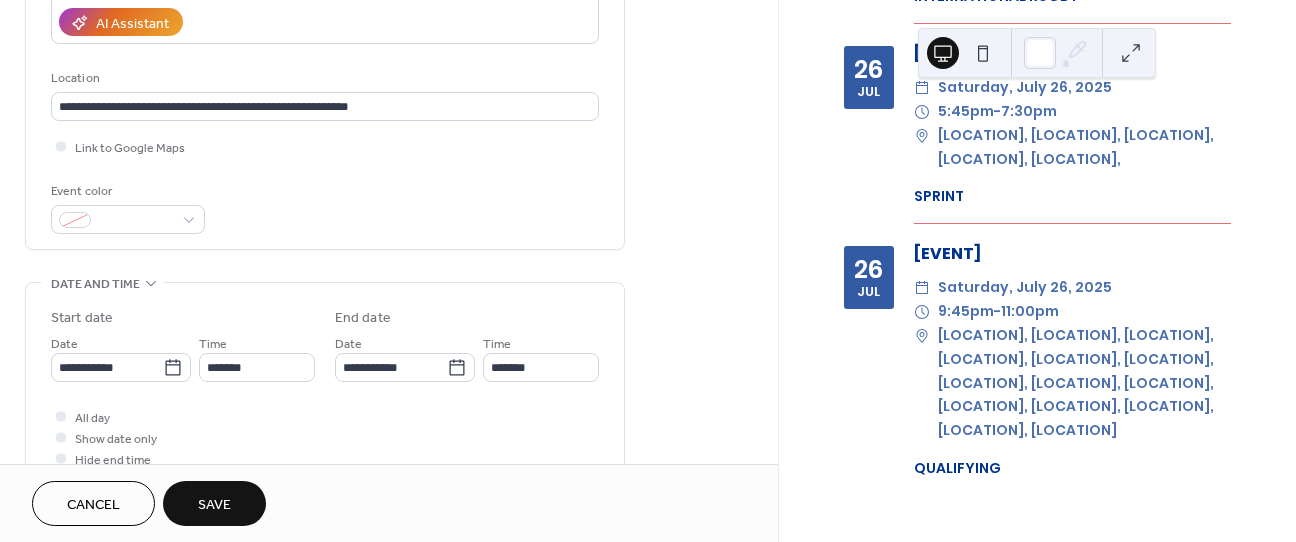 click on "Save" at bounding box center (214, 505) 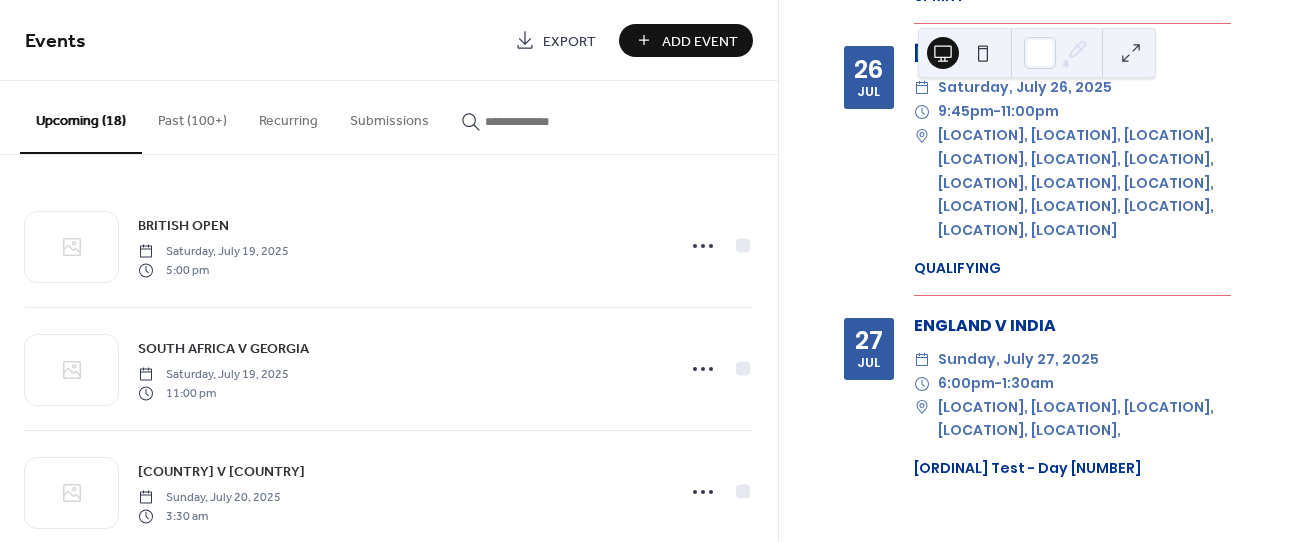 scroll, scrollTop: 3700, scrollLeft: 0, axis: vertical 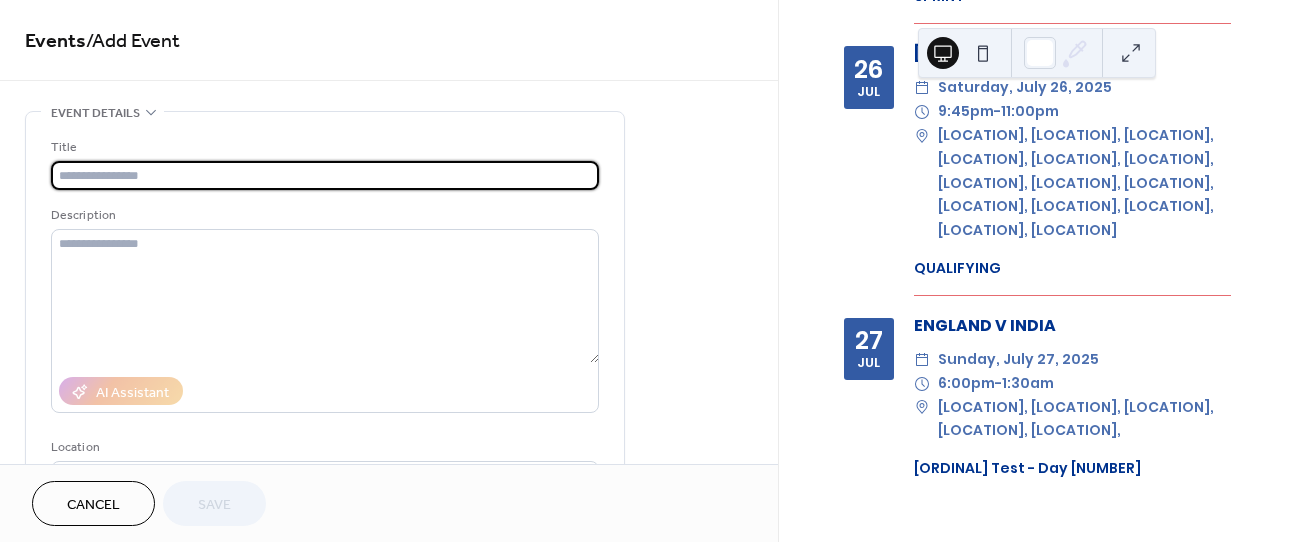 click at bounding box center (325, 175) 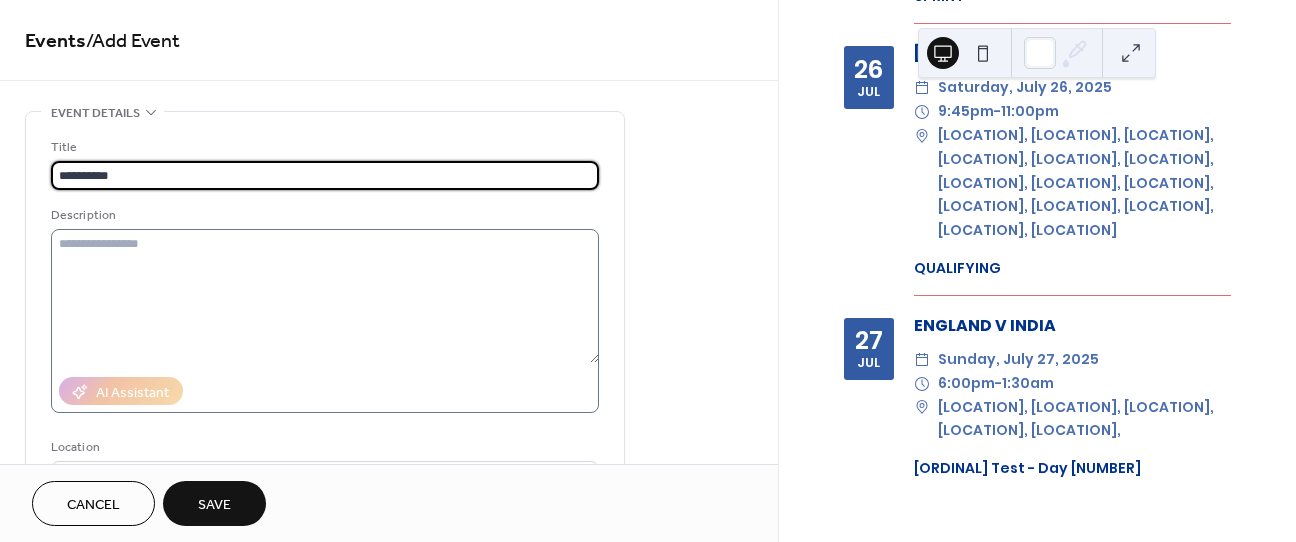 type on "**********" 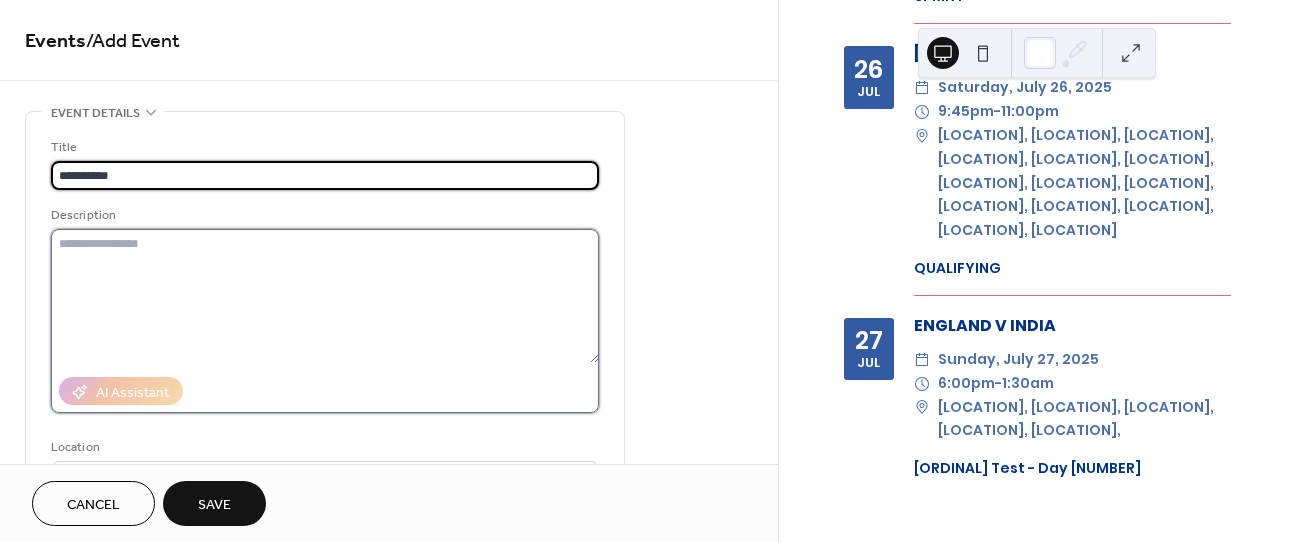 click at bounding box center [325, 296] 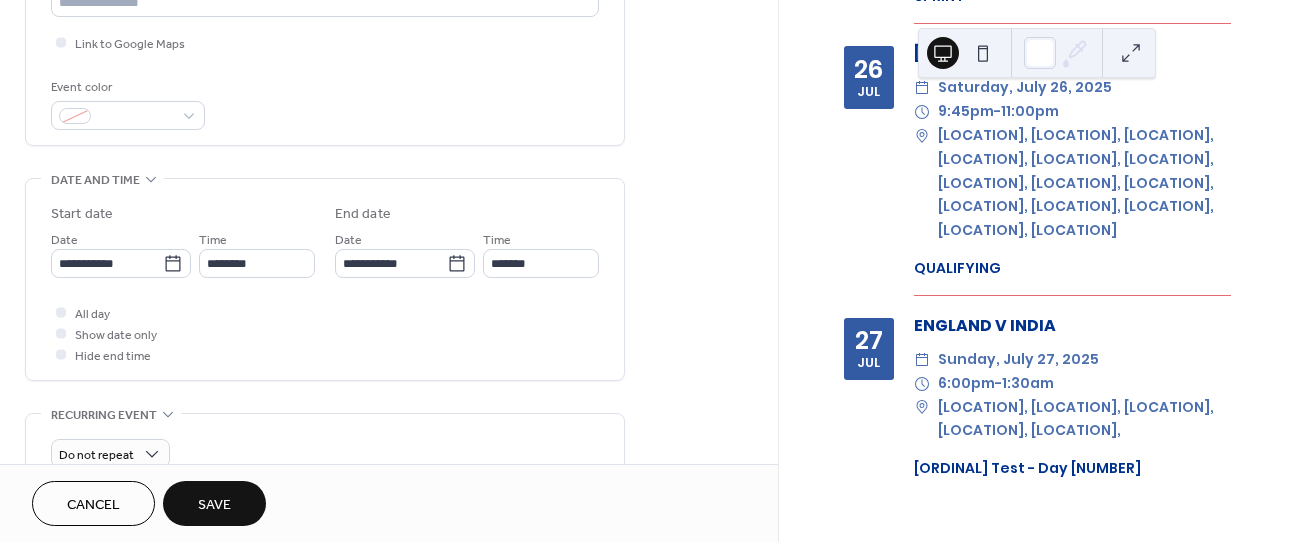 scroll, scrollTop: 159, scrollLeft: 0, axis: vertical 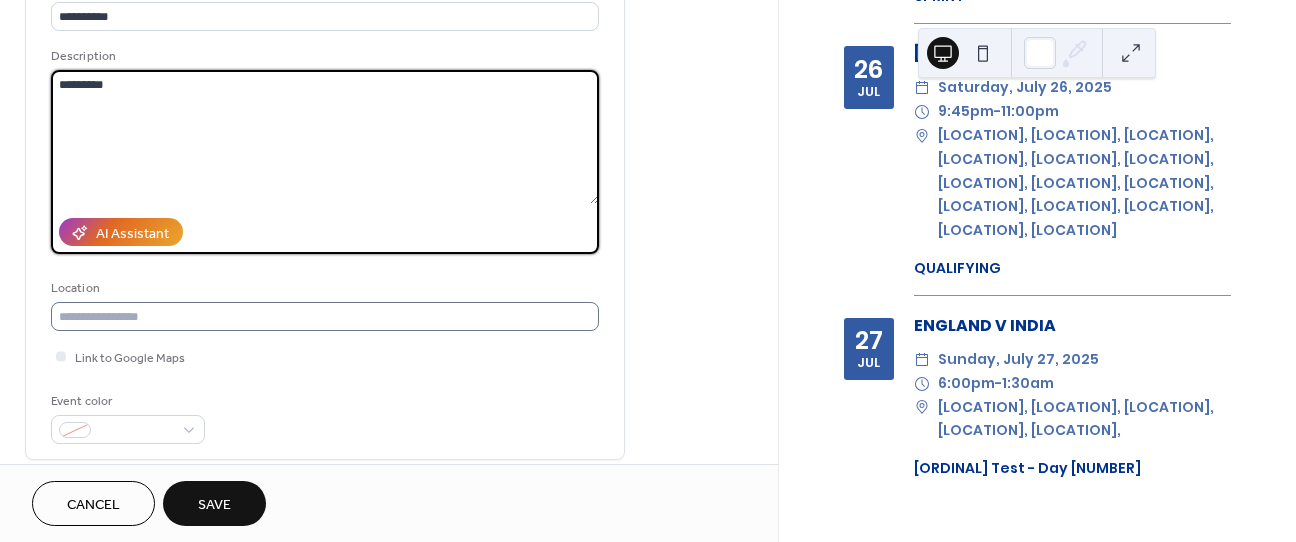 type on "*********" 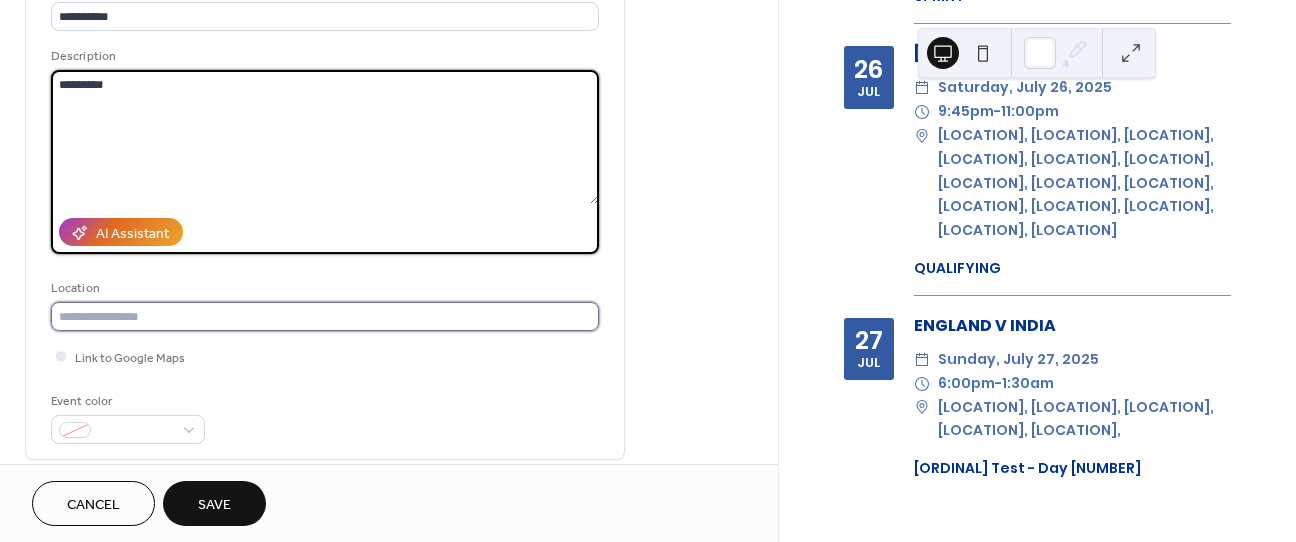 click at bounding box center [325, 316] 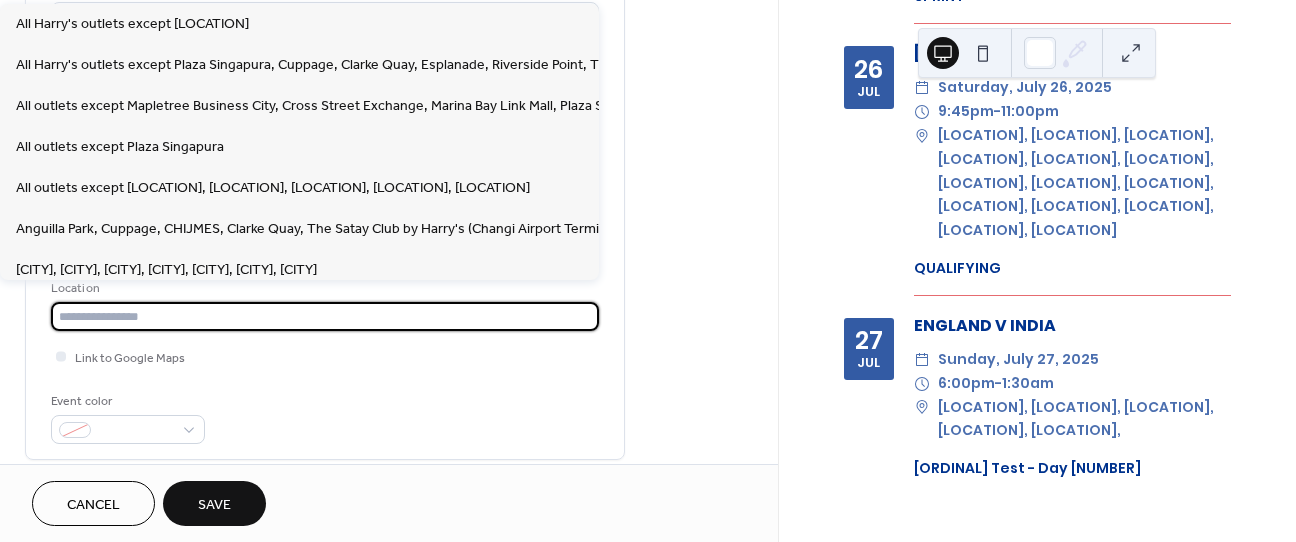 click at bounding box center (325, 316) 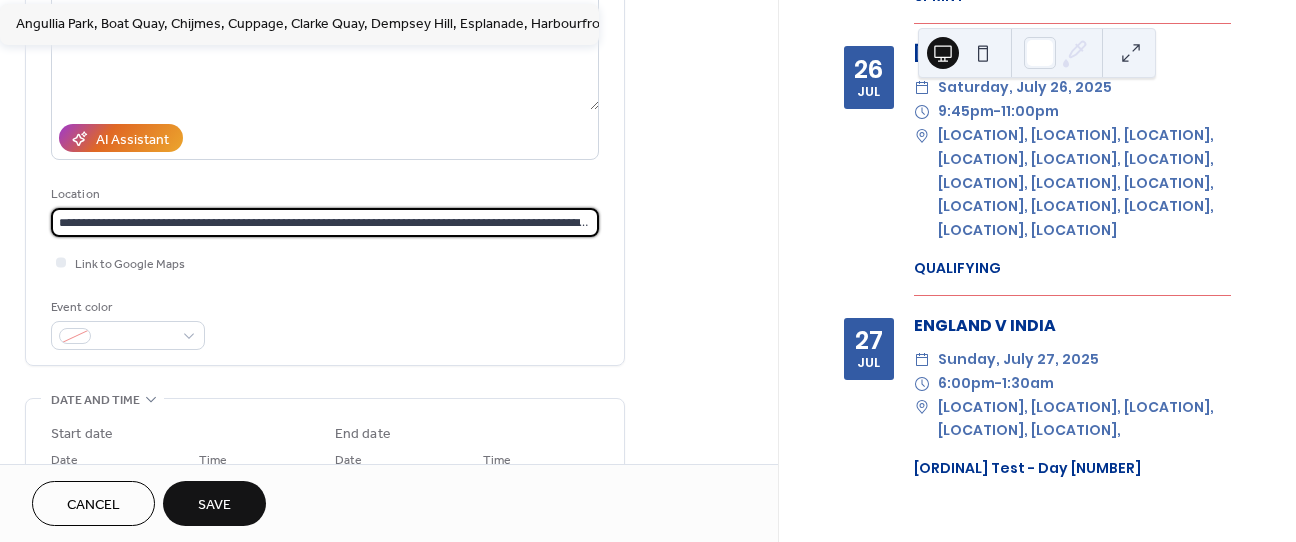 scroll, scrollTop: 633, scrollLeft: 0, axis: vertical 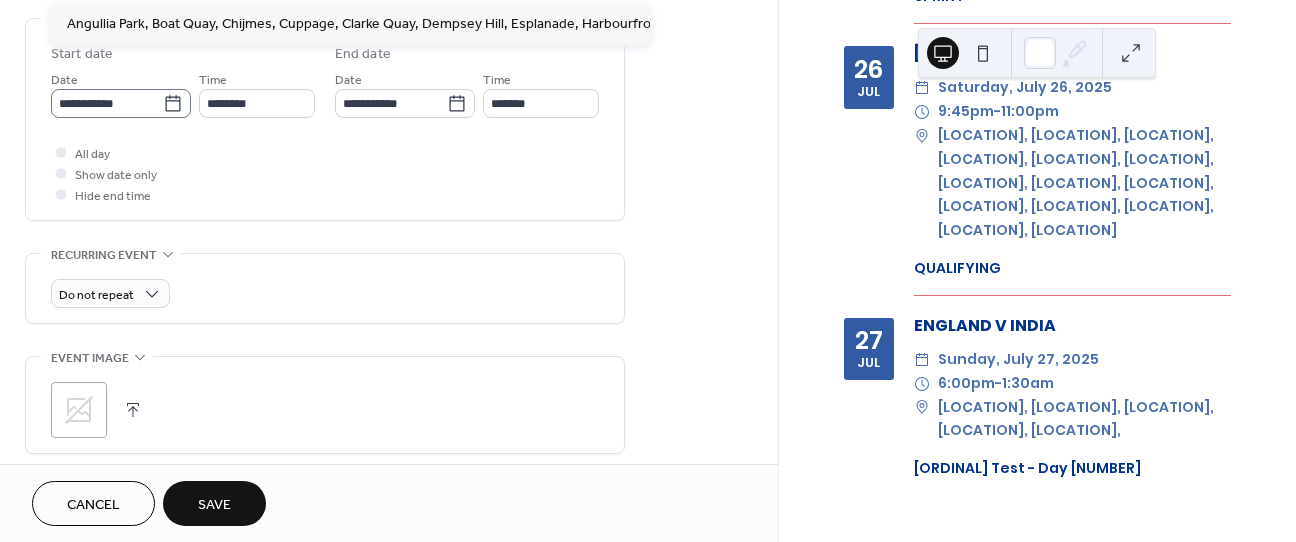 type on "**********" 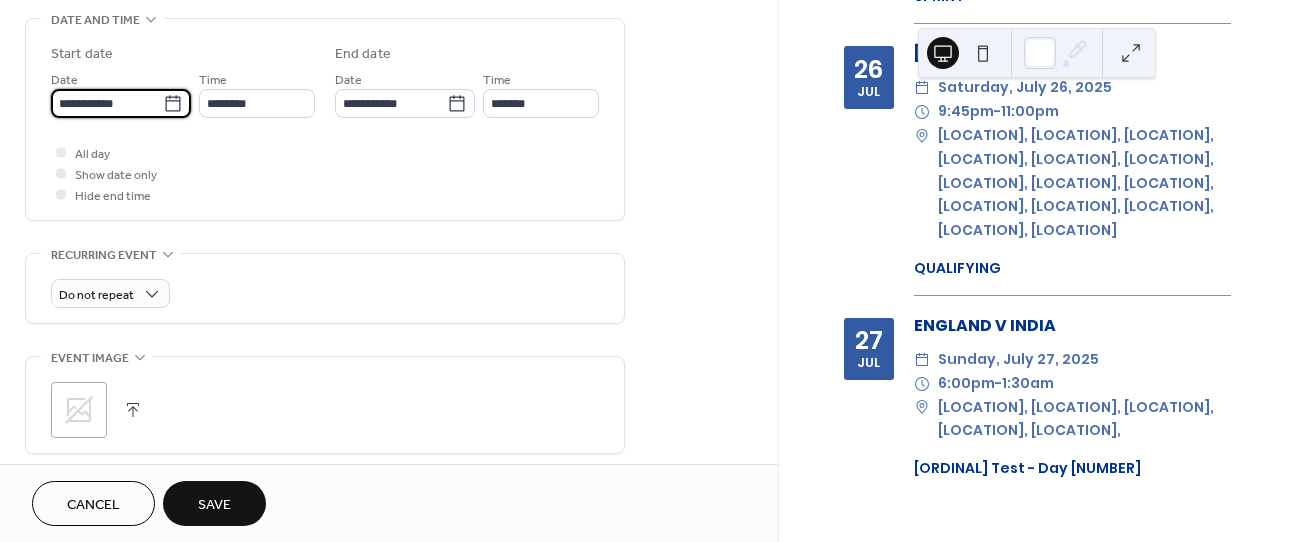click on "**********" at bounding box center [107, 103] 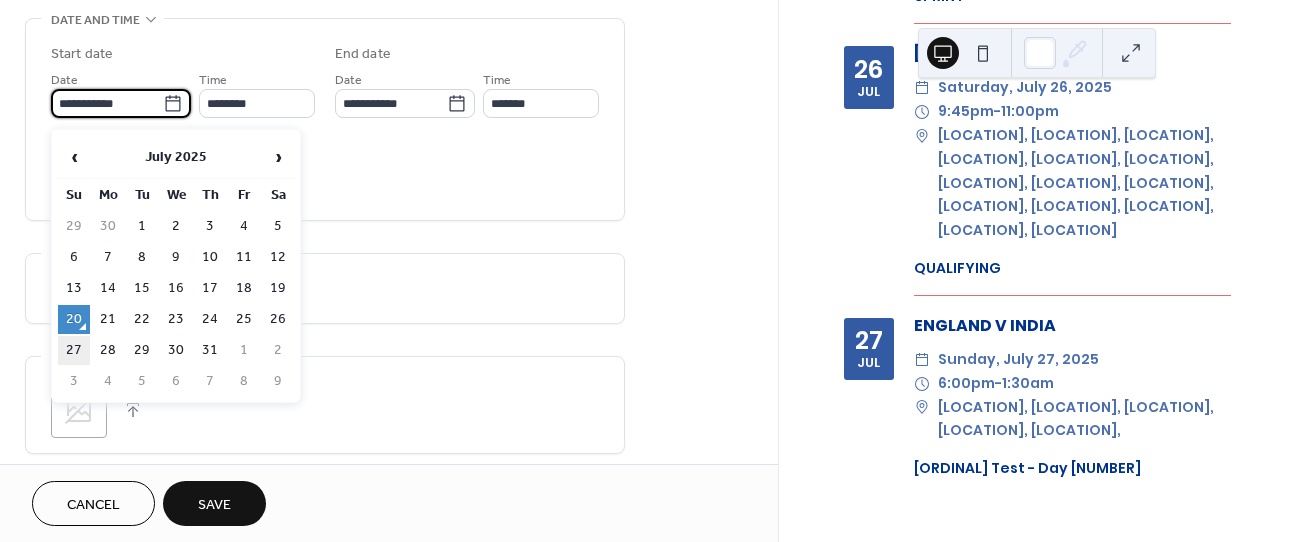 click on "27" at bounding box center (74, 350) 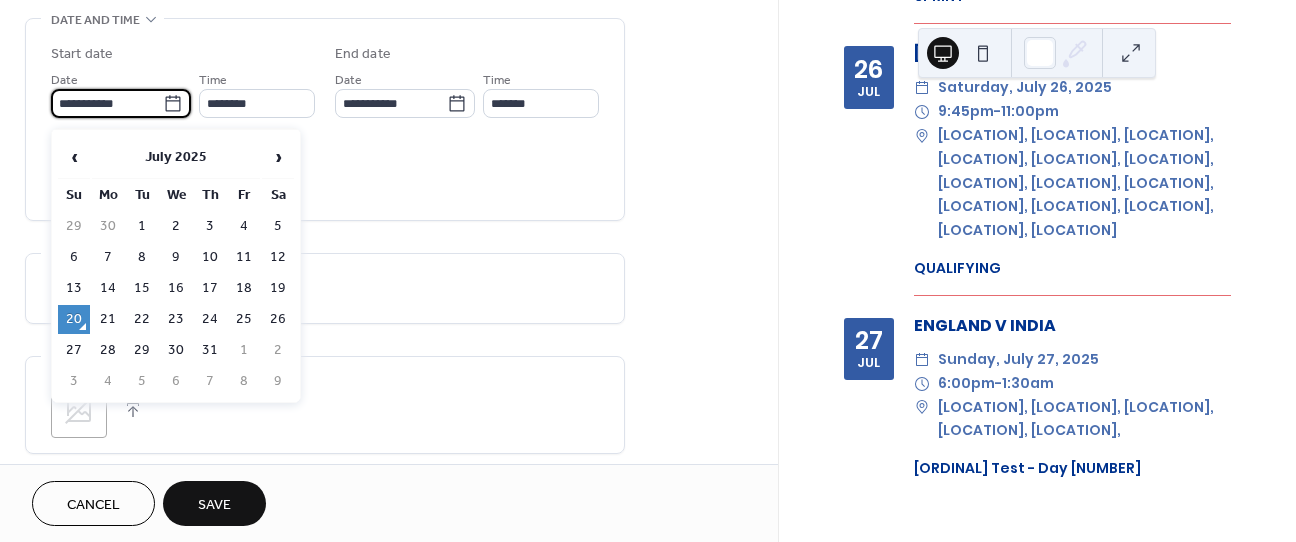 type on "**********" 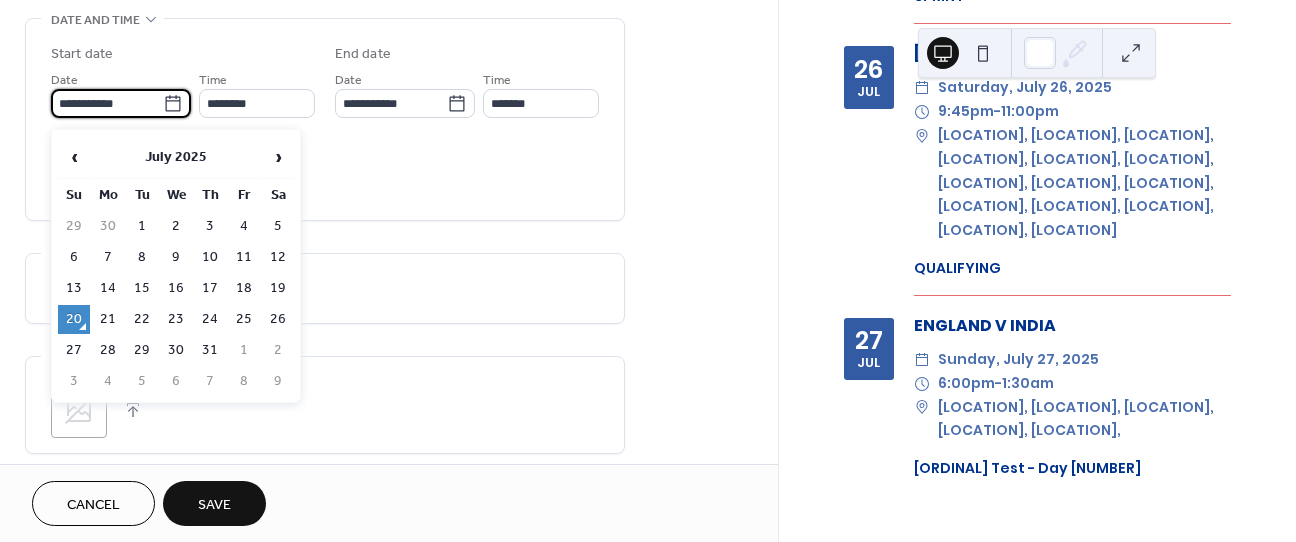 type on "**********" 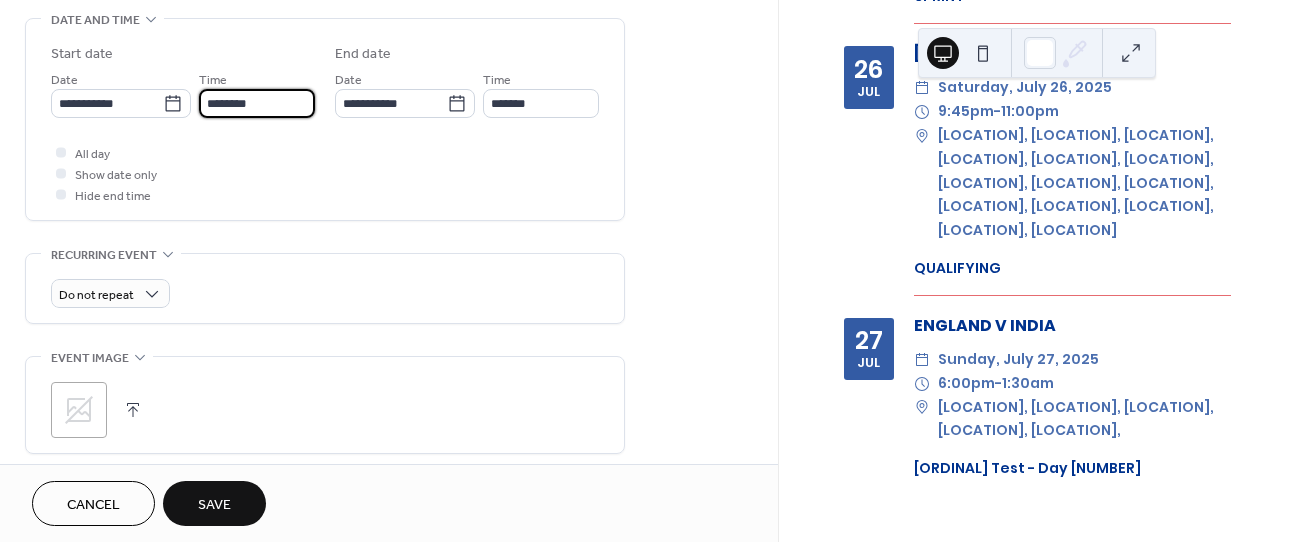 click on "********" at bounding box center (257, 103) 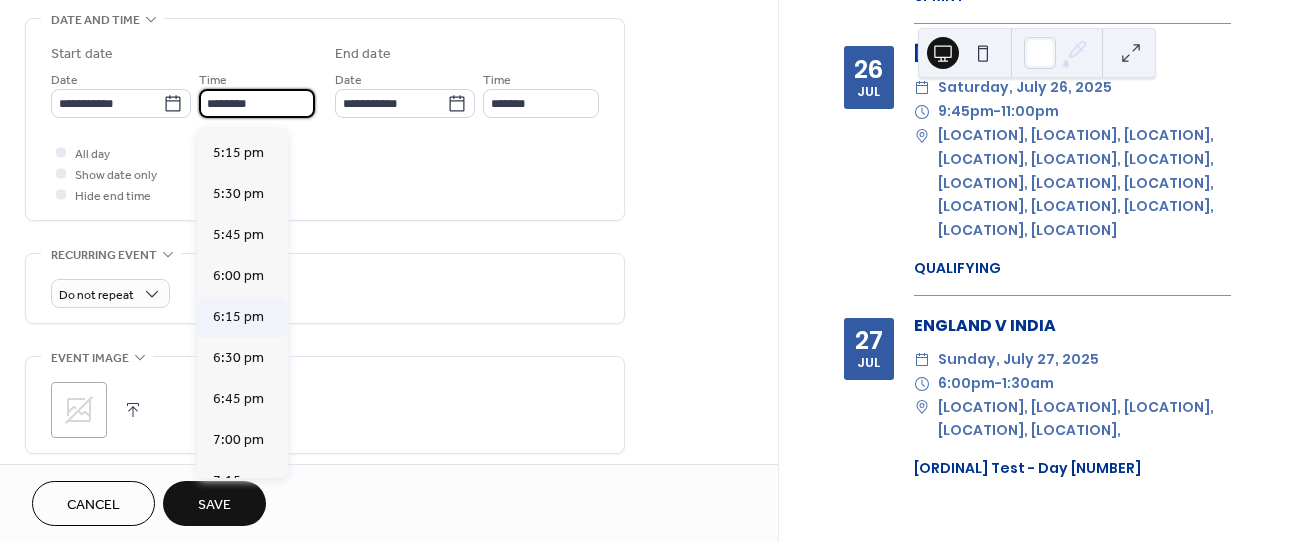 scroll, scrollTop: 3149, scrollLeft: 0, axis: vertical 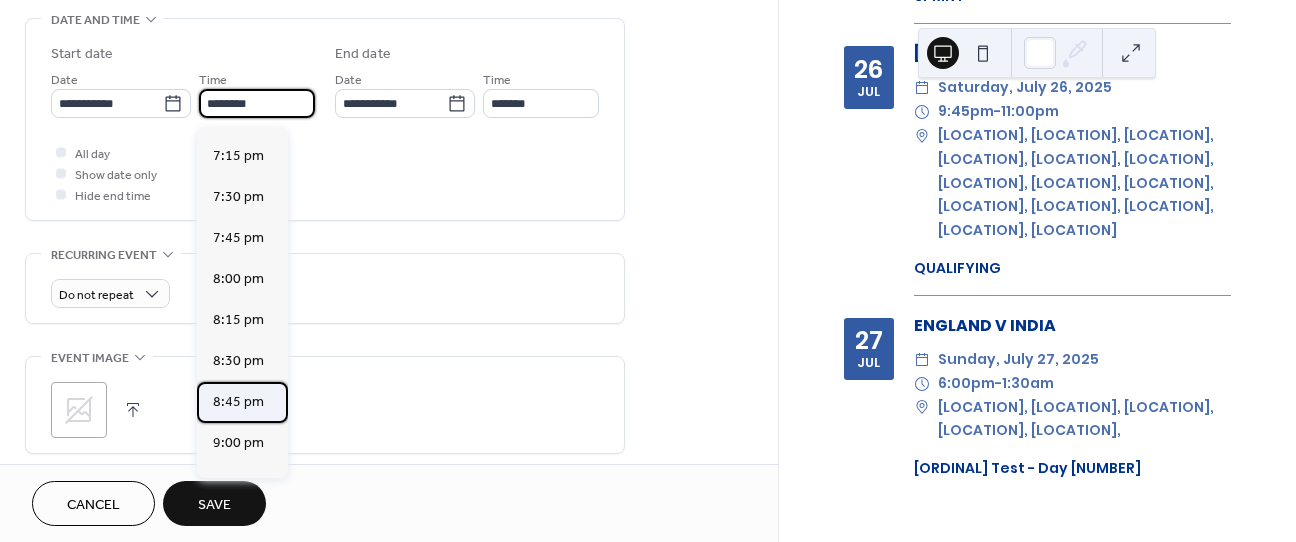 click on "8:45 pm" at bounding box center [238, 402] 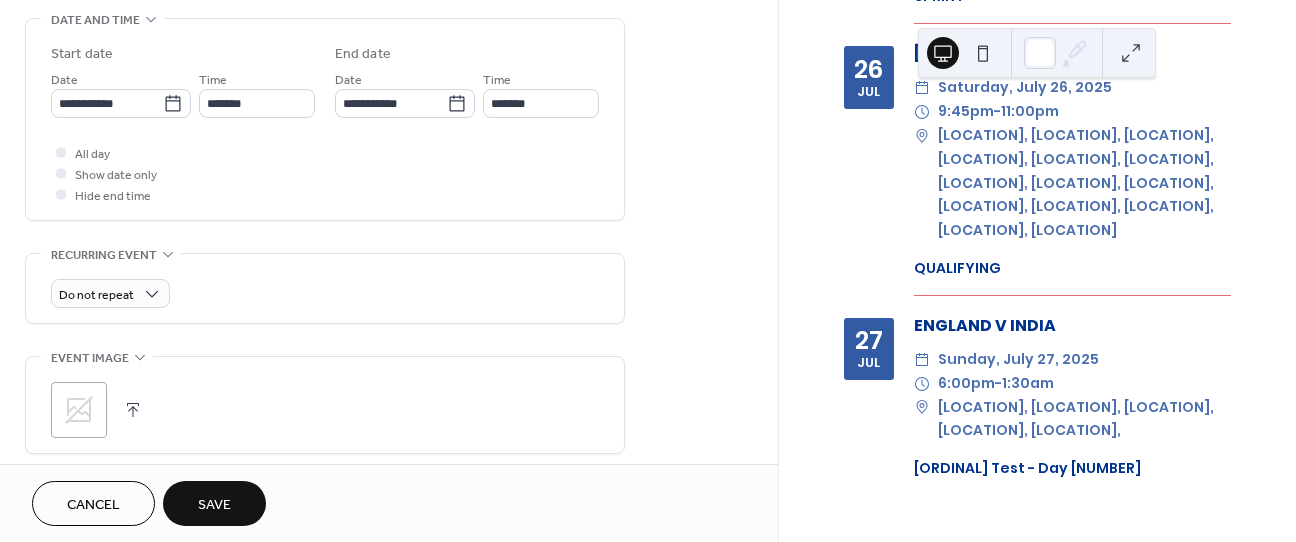 type on "*******" 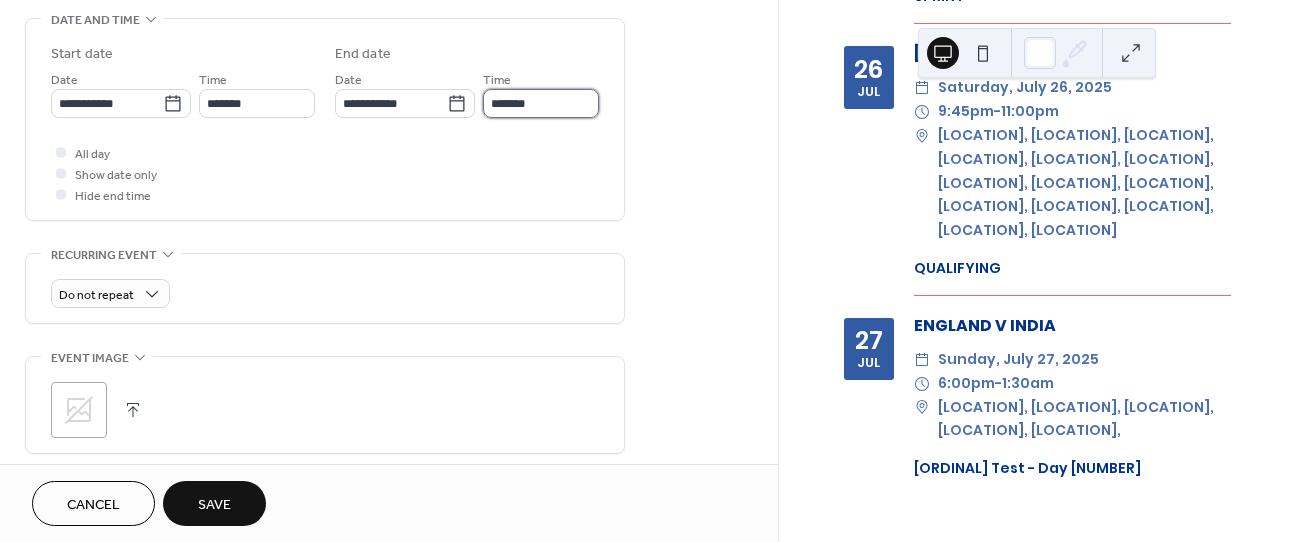 click on "*******" at bounding box center [541, 103] 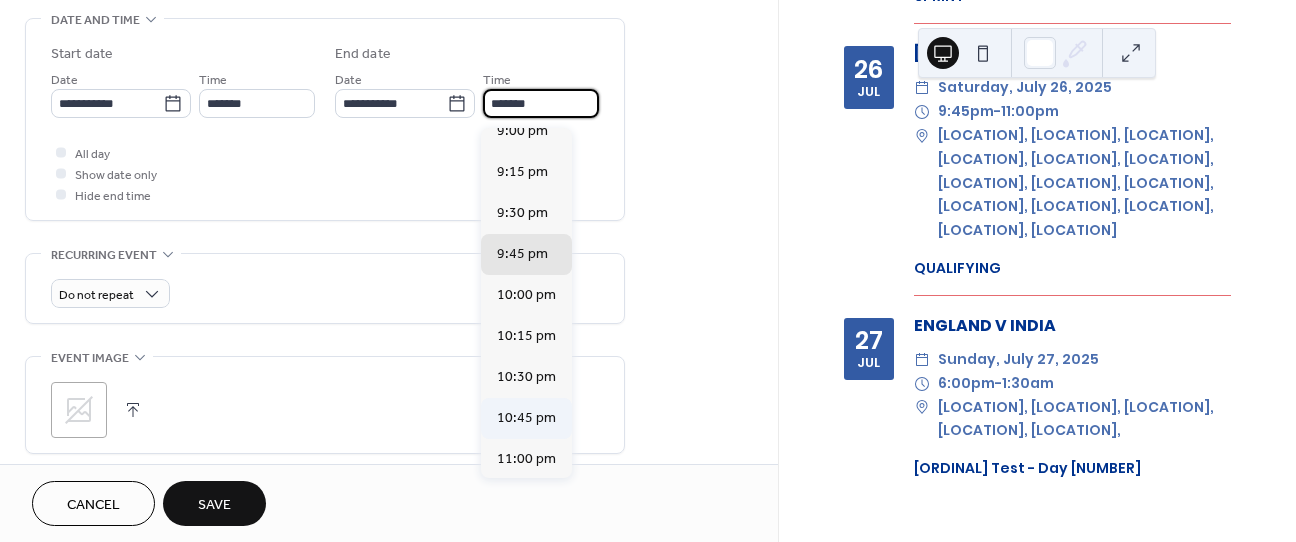 scroll, scrollTop: 51, scrollLeft: 0, axis: vertical 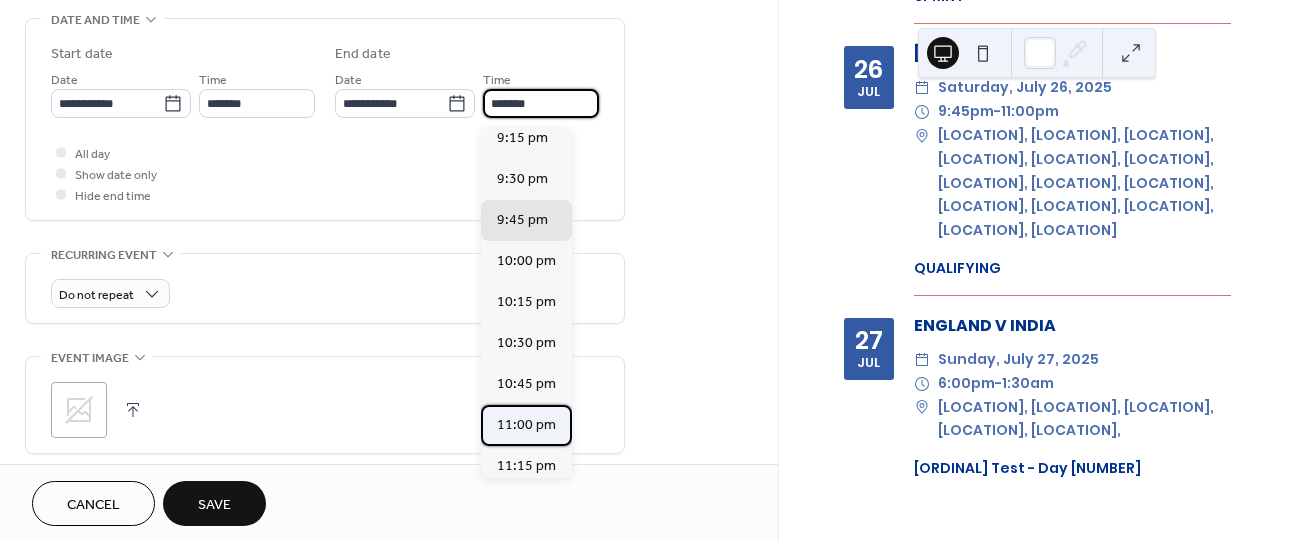 click on "11:00 pm" at bounding box center (526, 425) 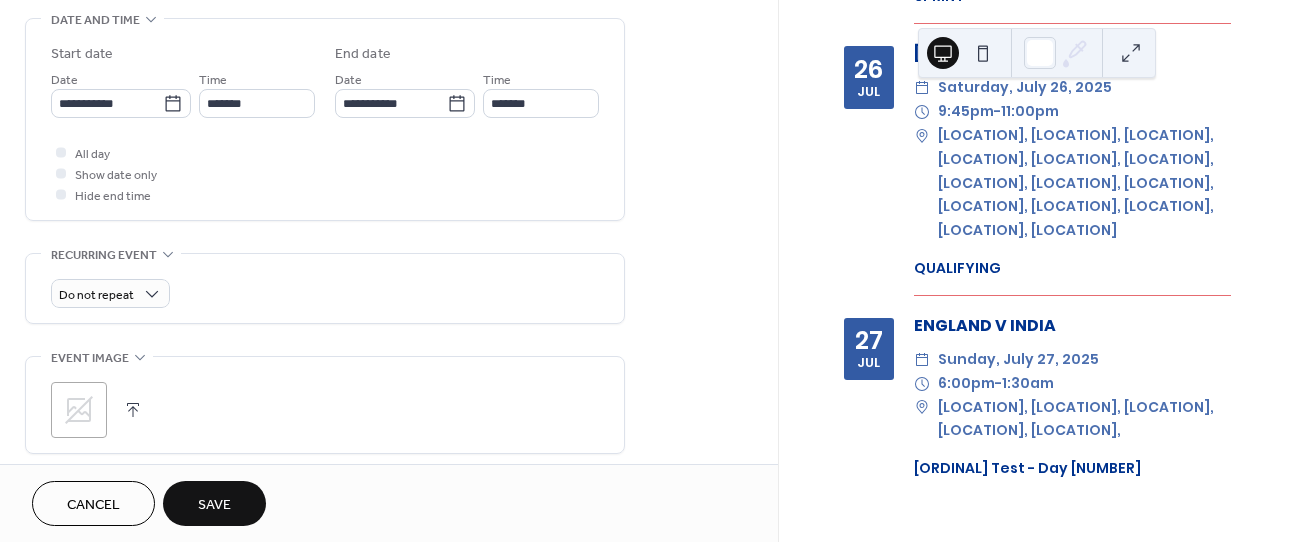type on "********" 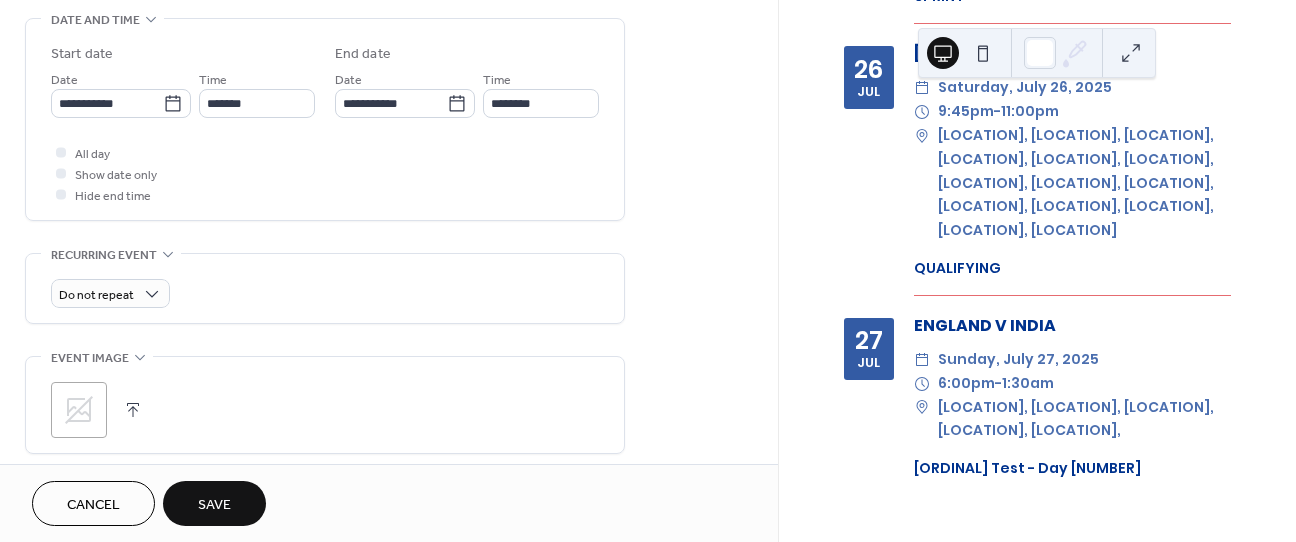 click on "Save" at bounding box center [214, 505] 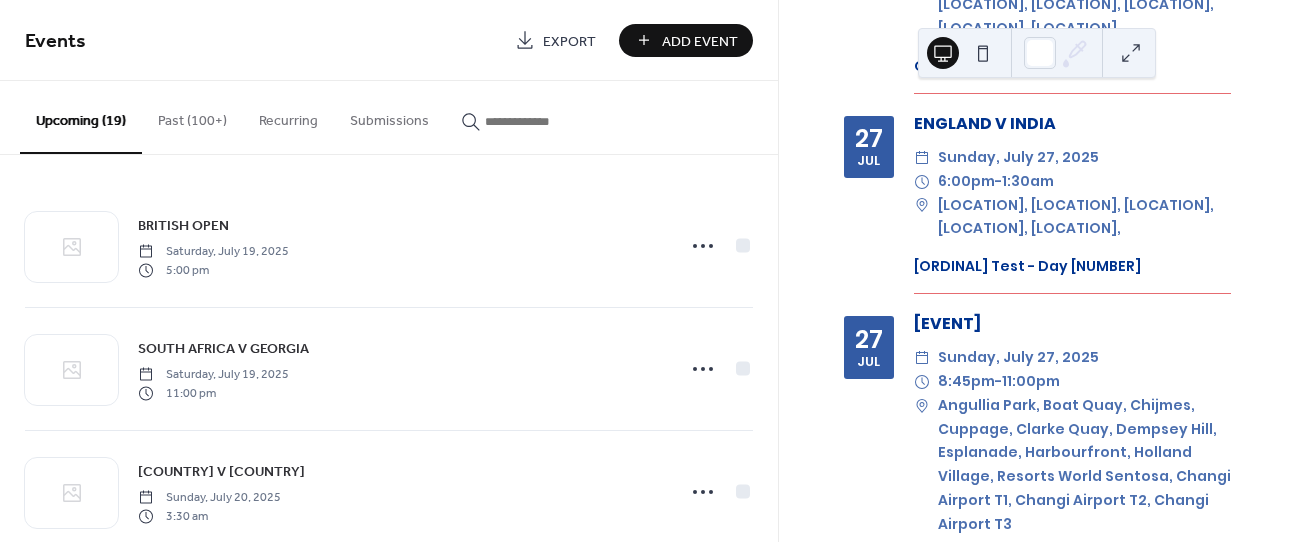 scroll, scrollTop: 3989, scrollLeft: 0, axis: vertical 